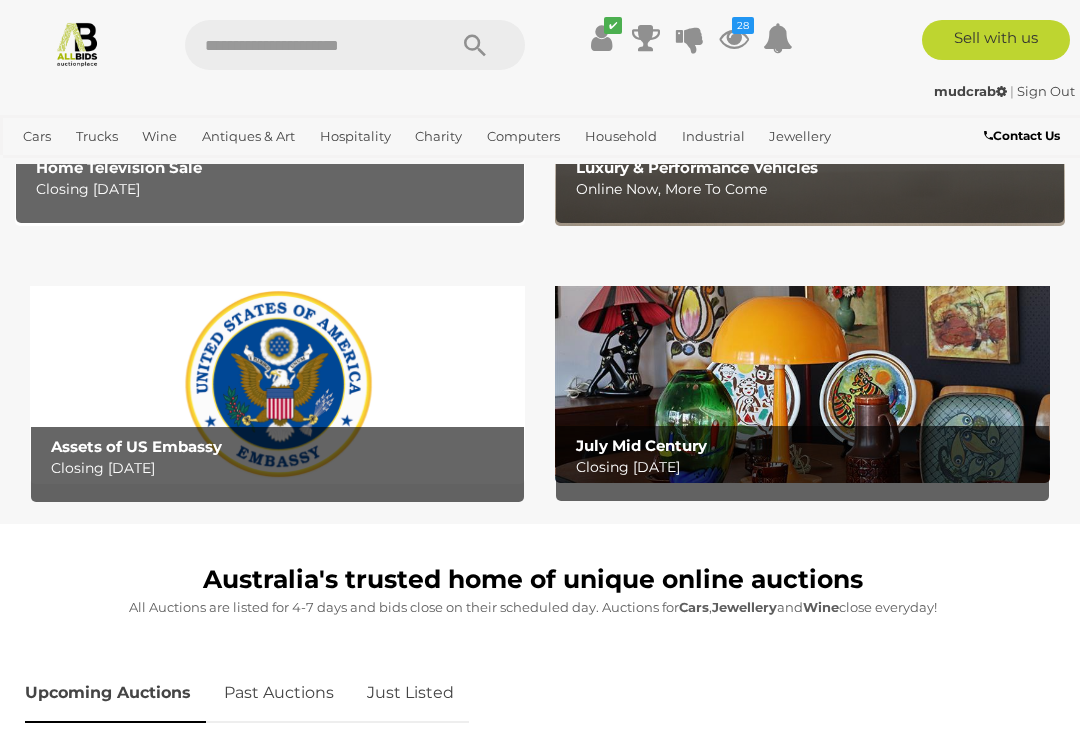 scroll, scrollTop: 488, scrollLeft: 0, axis: vertical 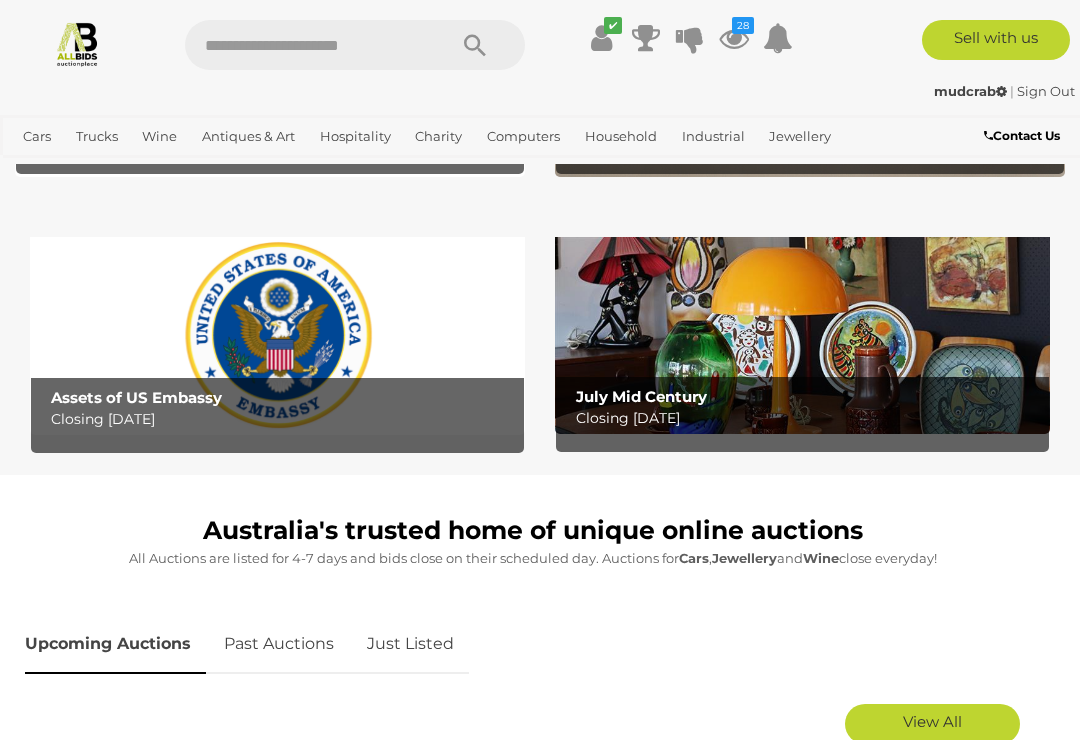 click at bounding box center (277, 326) 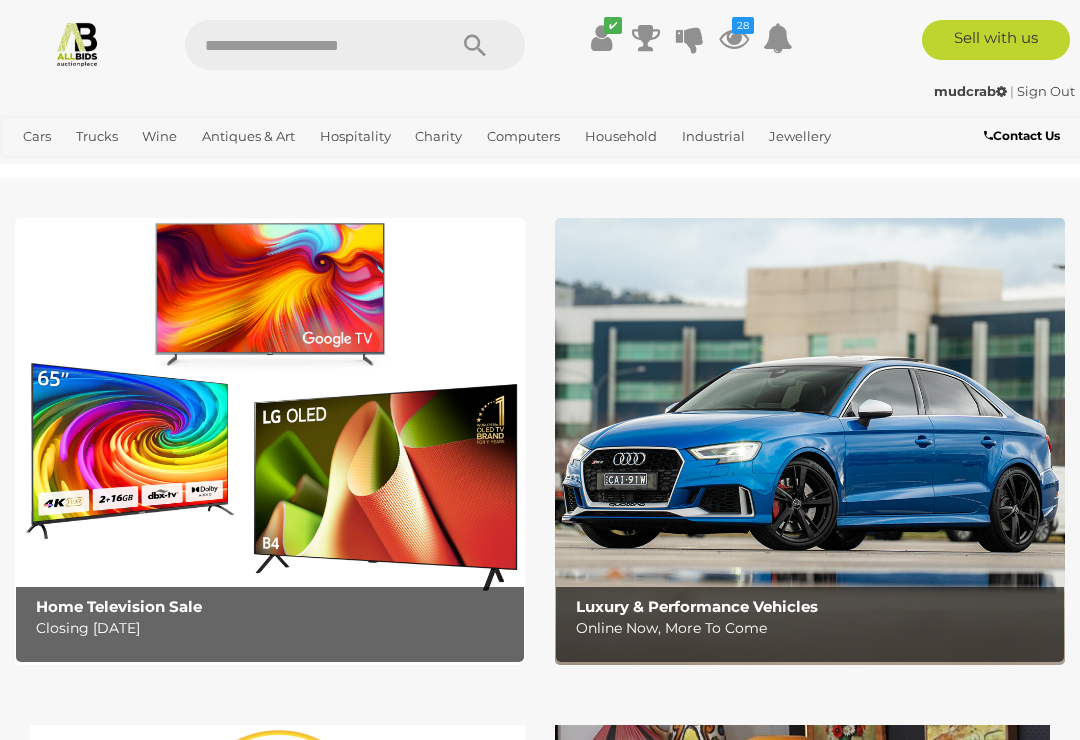 scroll, scrollTop: 519, scrollLeft: 0, axis: vertical 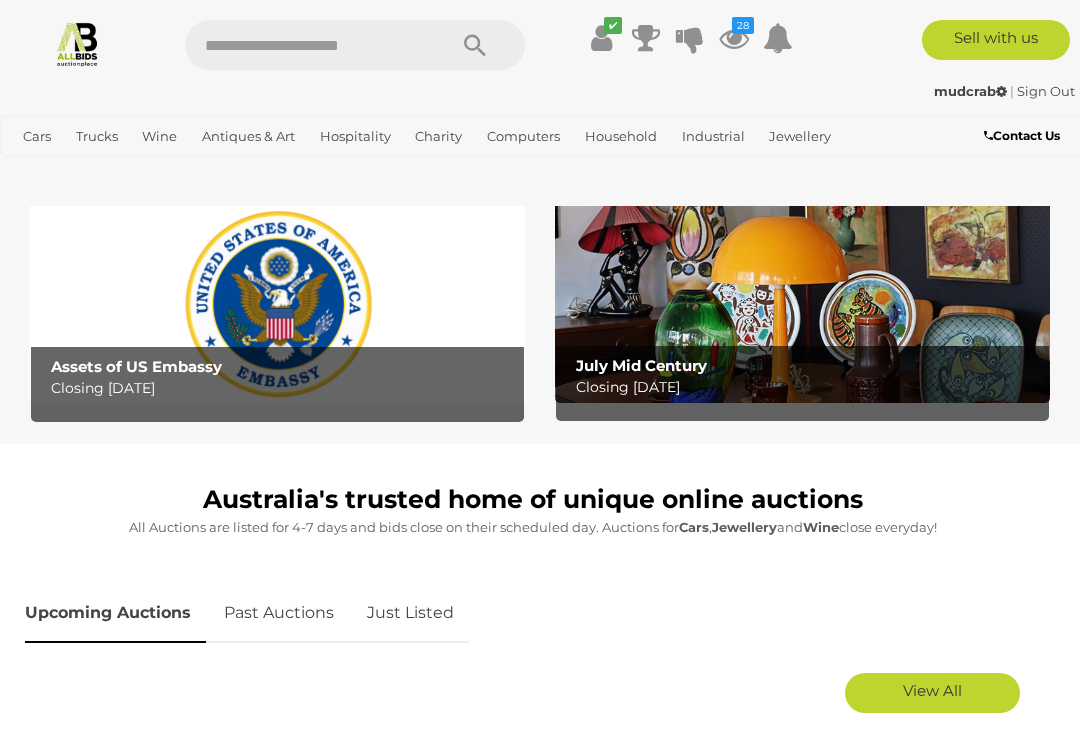click on "Just Listed" at bounding box center (410, 613) 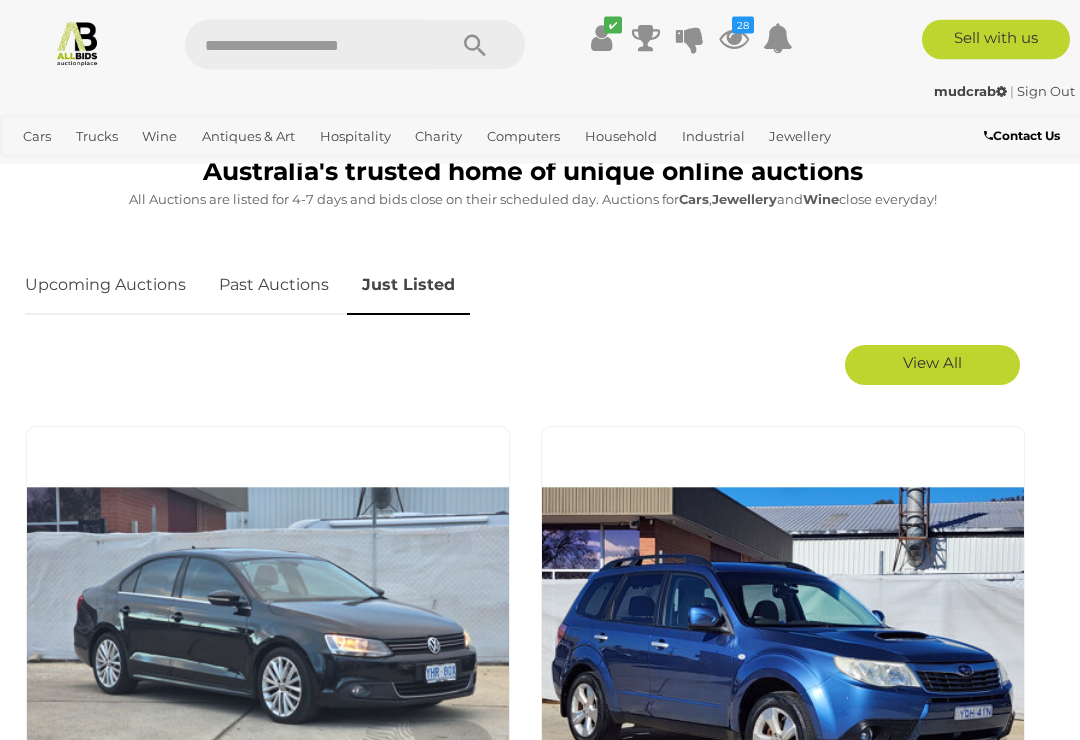 scroll, scrollTop: 847, scrollLeft: 0, axis: vertical 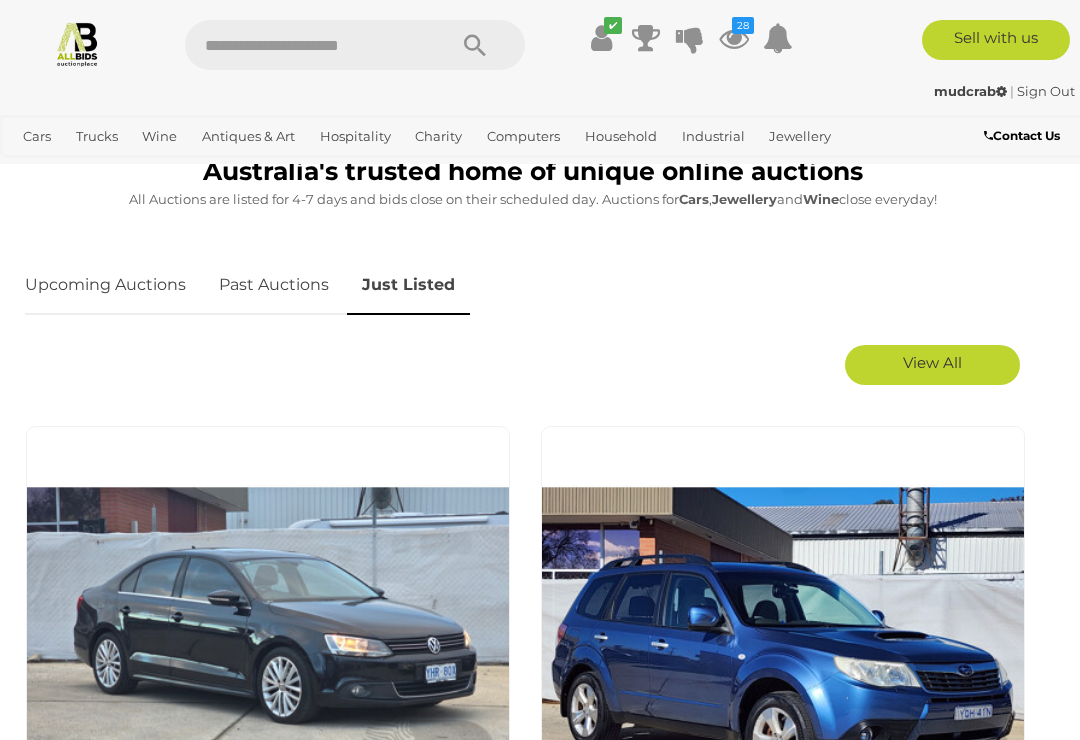 click on "View All" at bounding box center [932, 362] 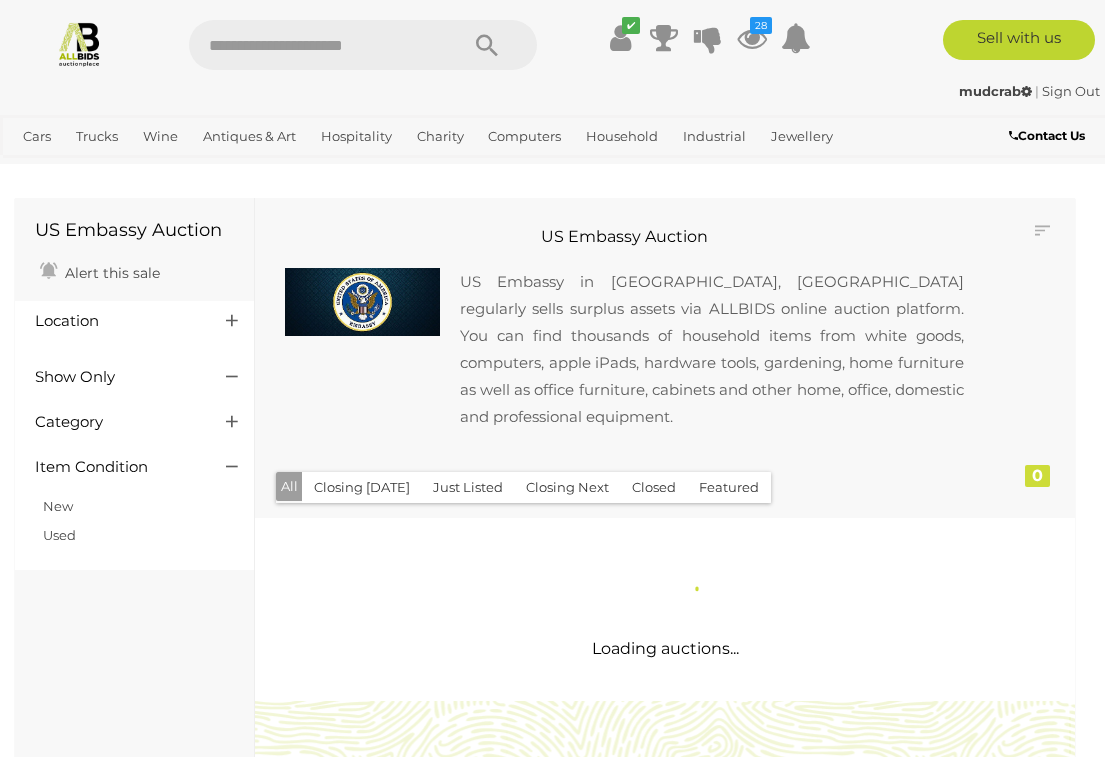 scroll, scrollTop: 2, scrollLeft: 0, axis: vertical 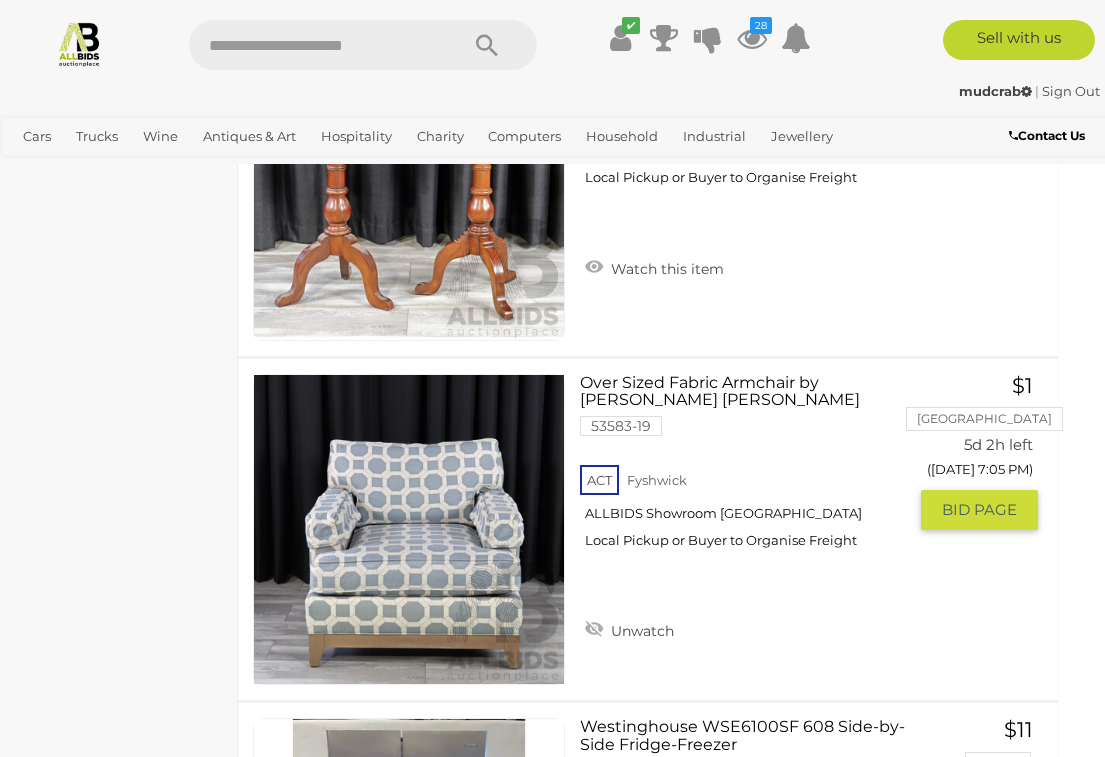 click at bounding box center [409, 530] 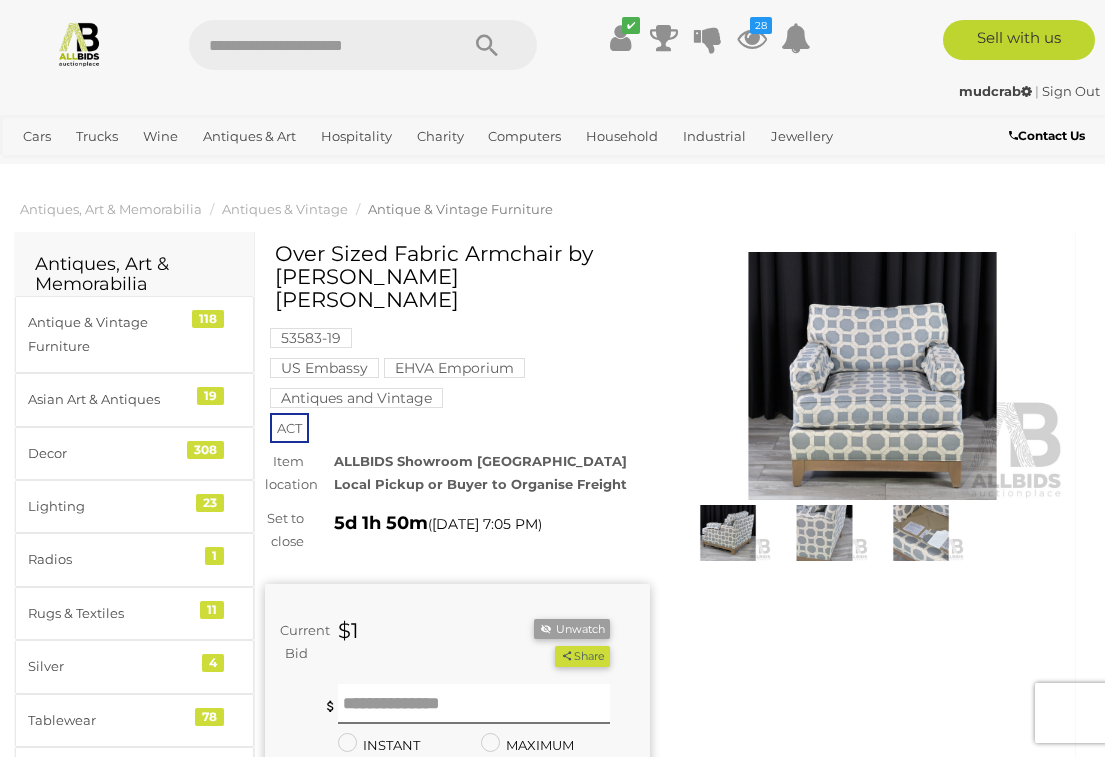 scroll, scrollTop: 2, scrollLeft: 0, axis: vertical 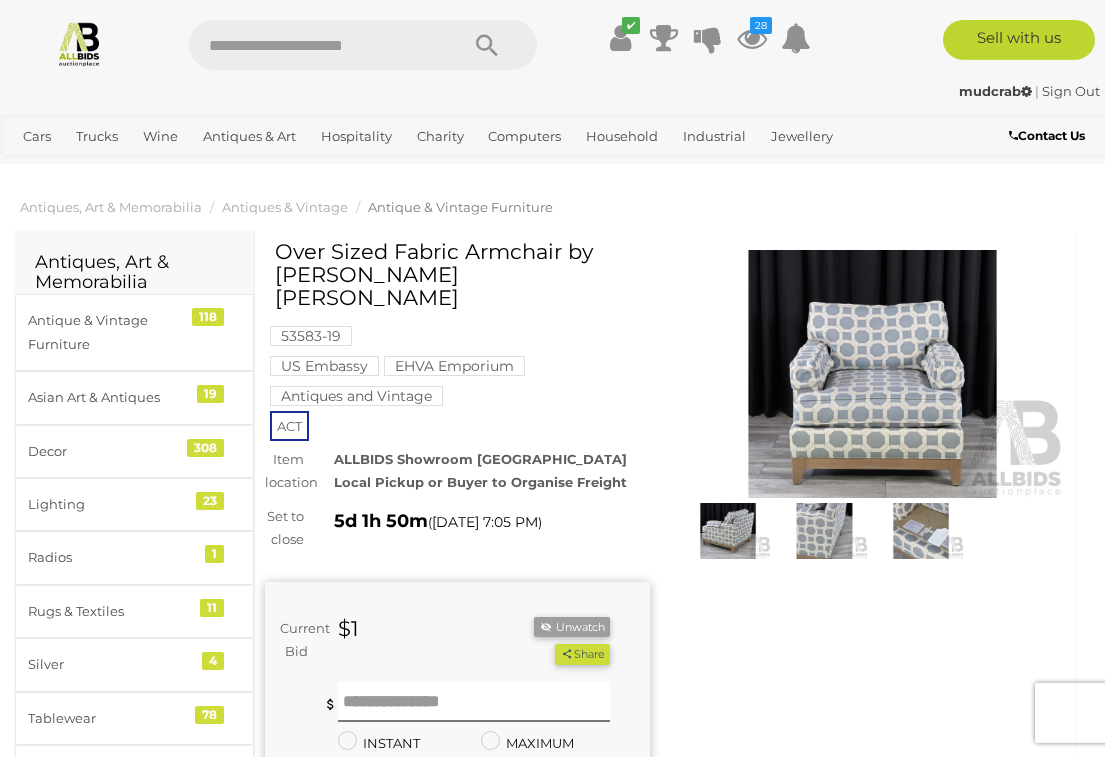 click at bounding box center [872, 374] 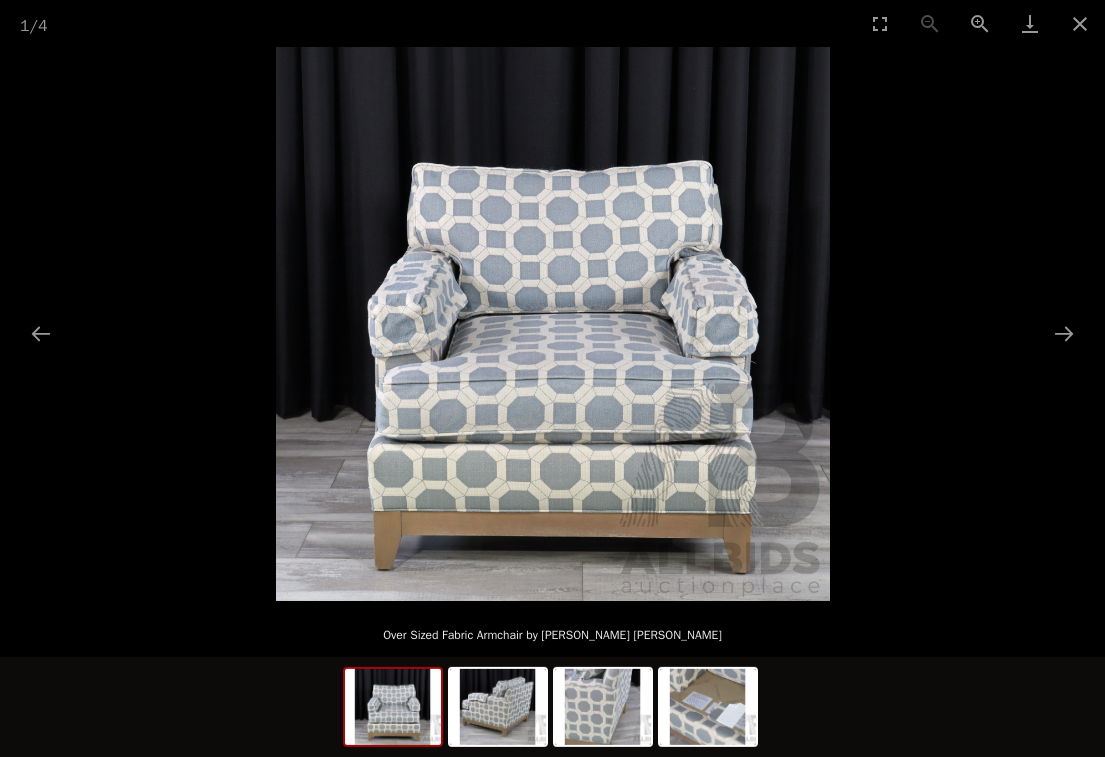 click at bounding box center (498, 707) 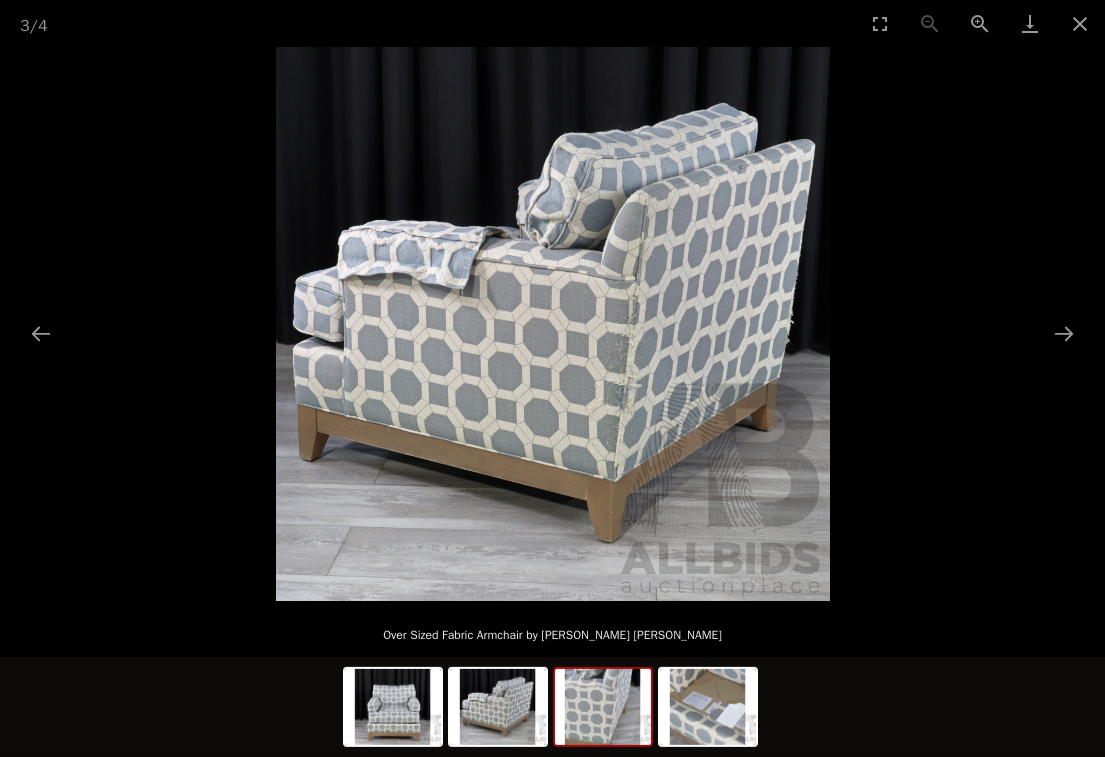 click at bounding box center (603, 707) 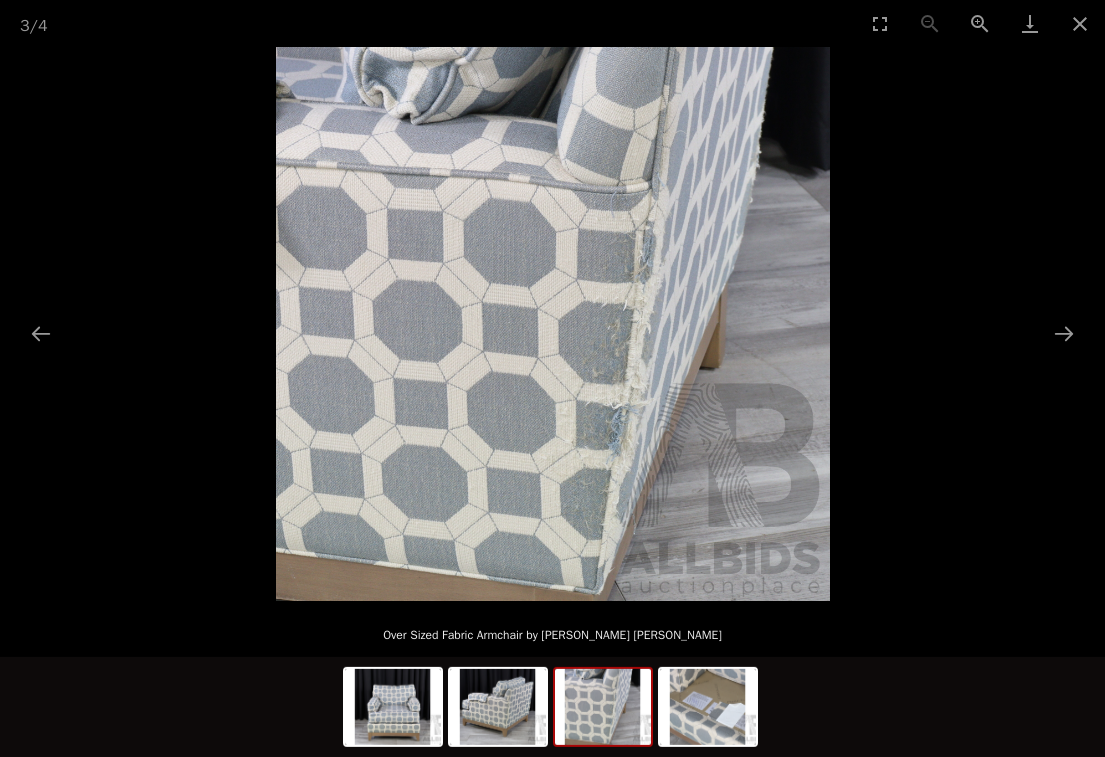 click at bounding box center [1080, 23] 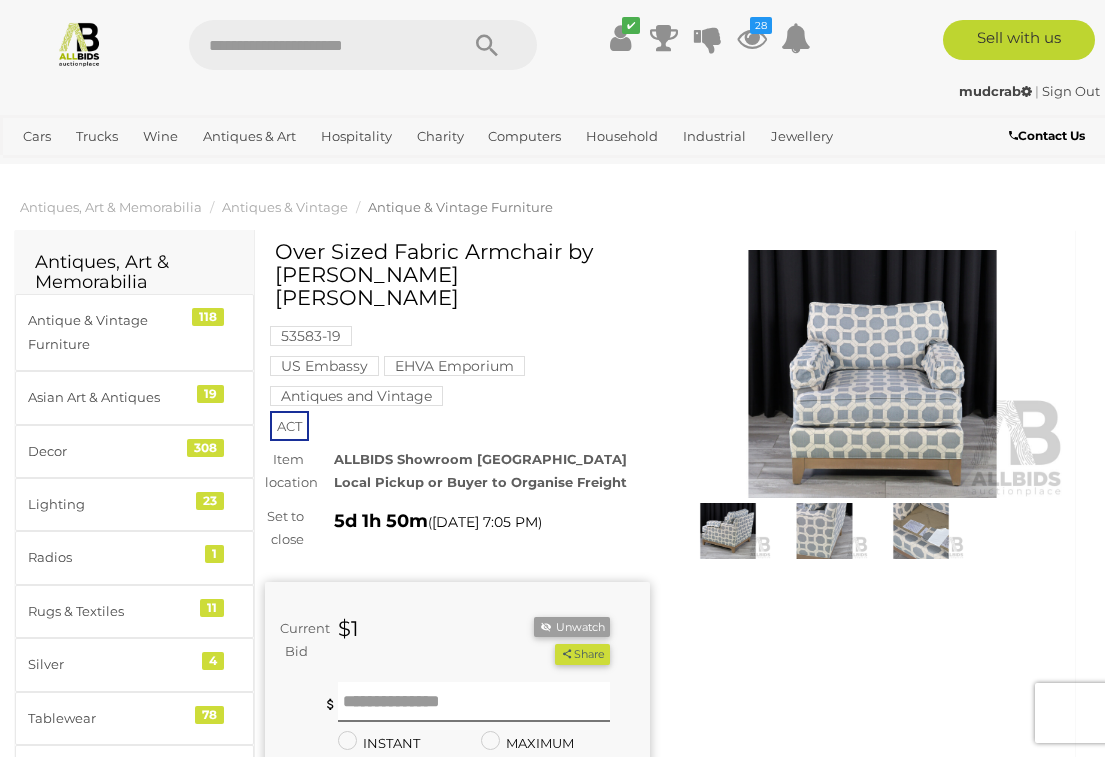 click on "Unwatch" at bounding box center (572, 627) 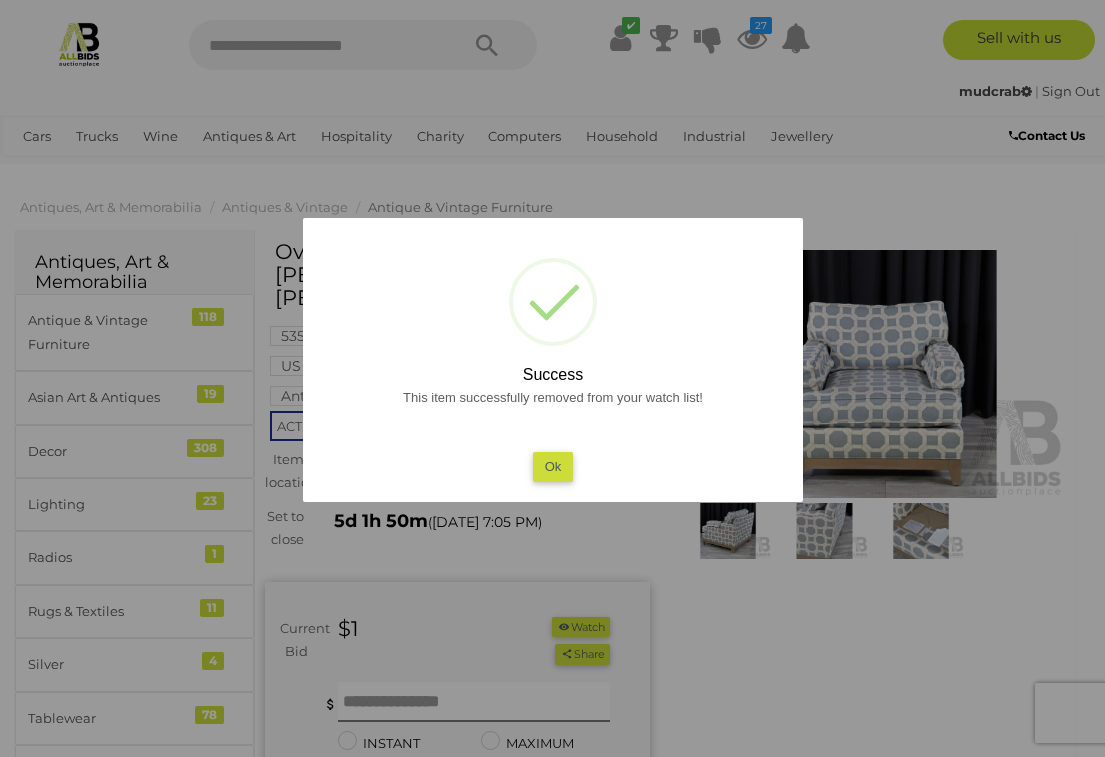 click on "Ok" at bounding box center [552, 466] 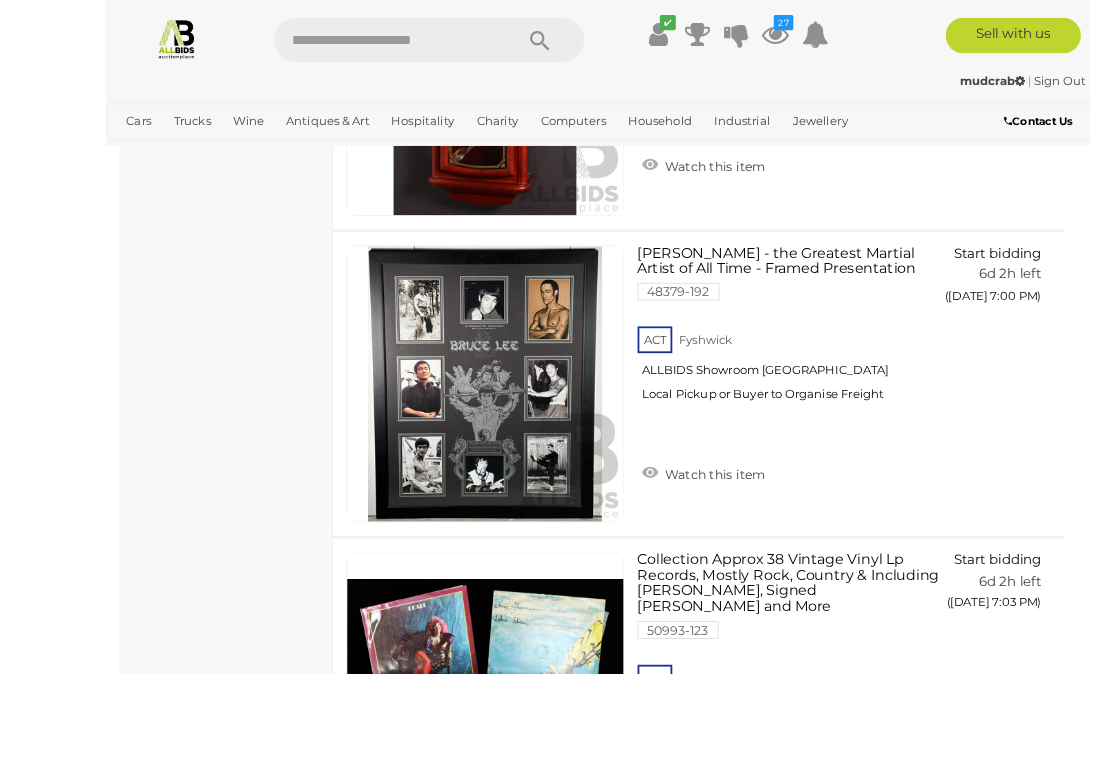 scroll, scrollTop: 4793, scrollLeft: 0, axis: vertical 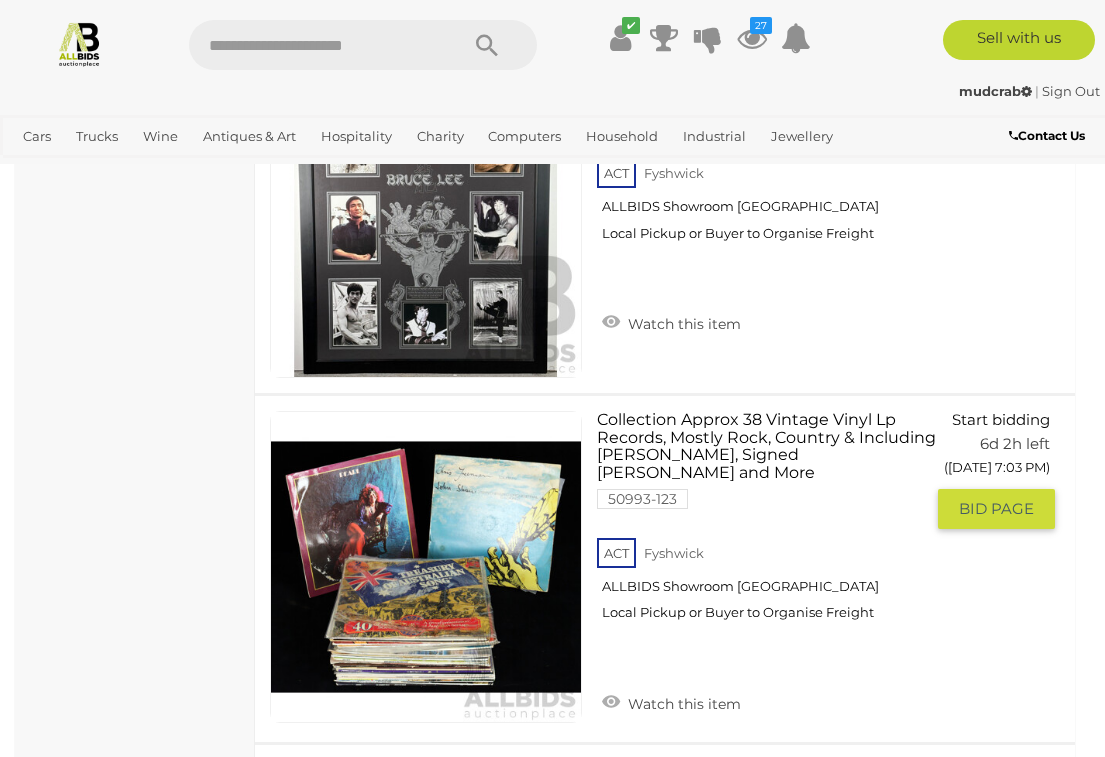 click on "Watch this item" at bounding box center (671, 702) 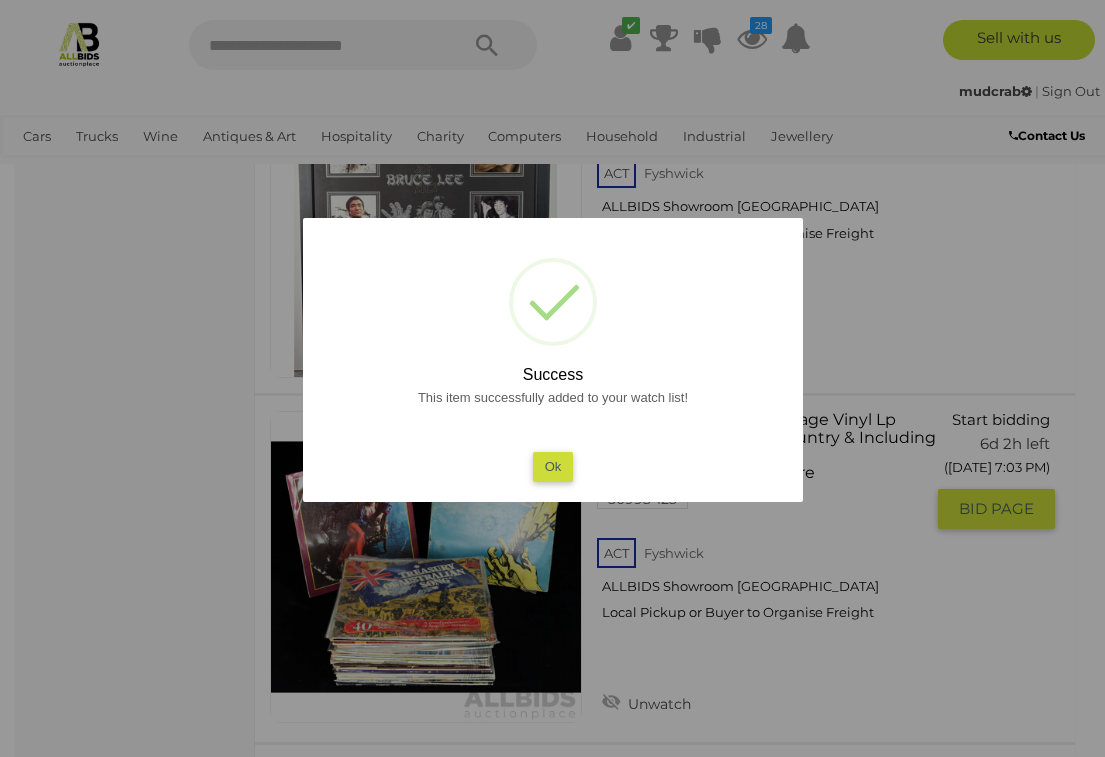 click on "Ok" at bounding box center [552, 466] 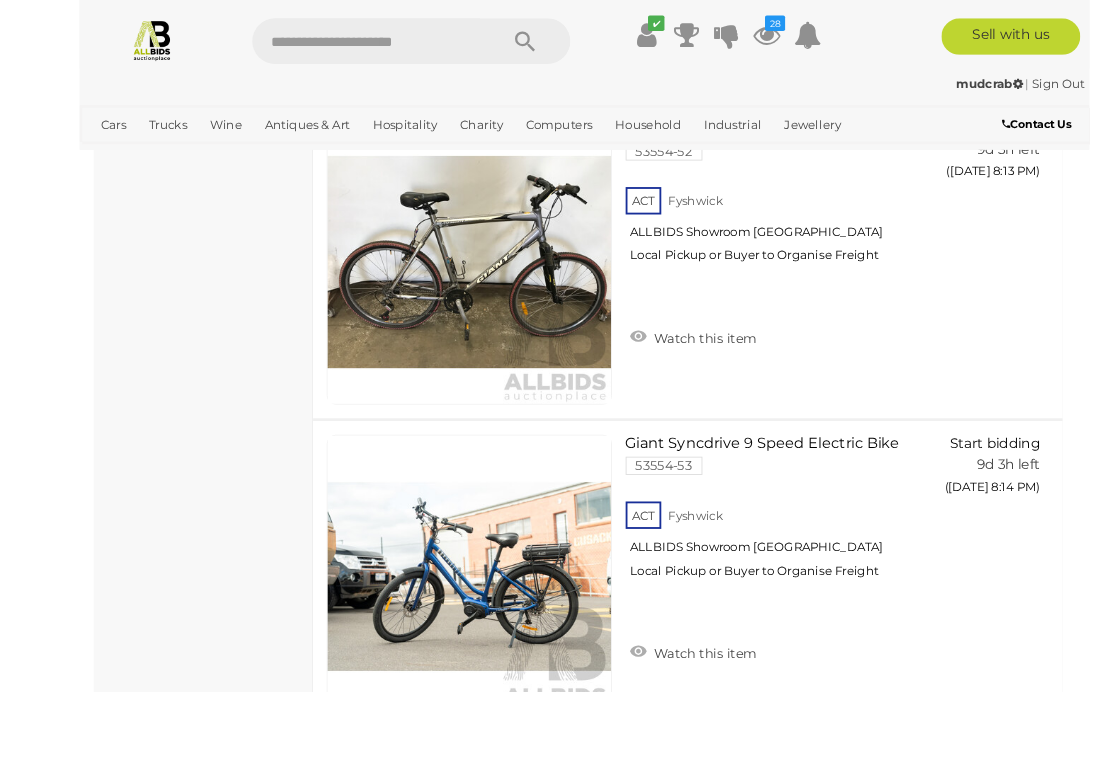 scroll, scrollTop: 10749, scrollLeft: 0, axis: vertical 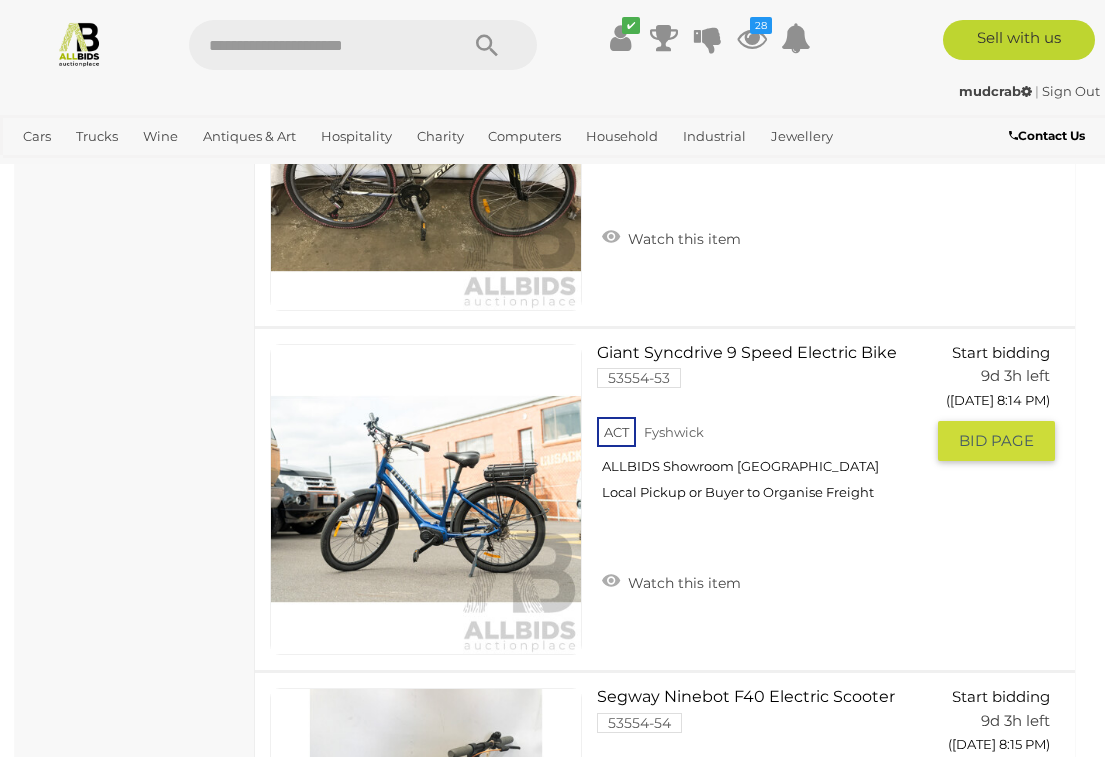 click on "Watch this item" at bounding box center [671, 581] 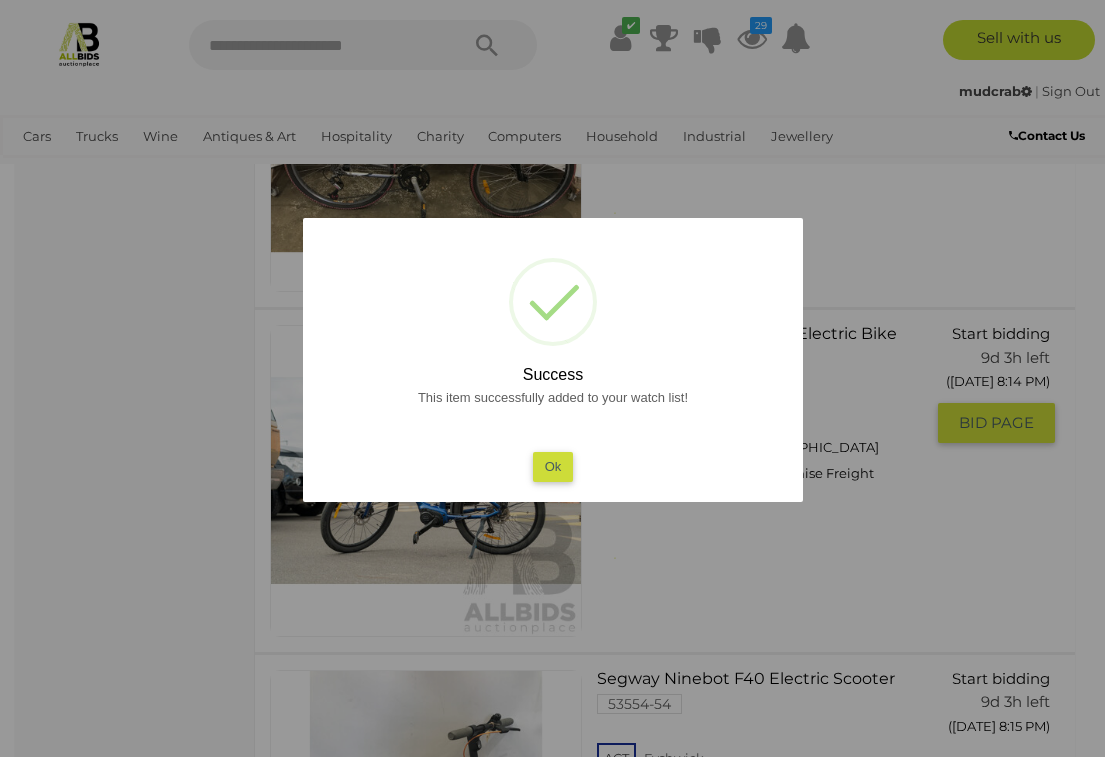 click on "Ok" at bounding box center (552, 466) 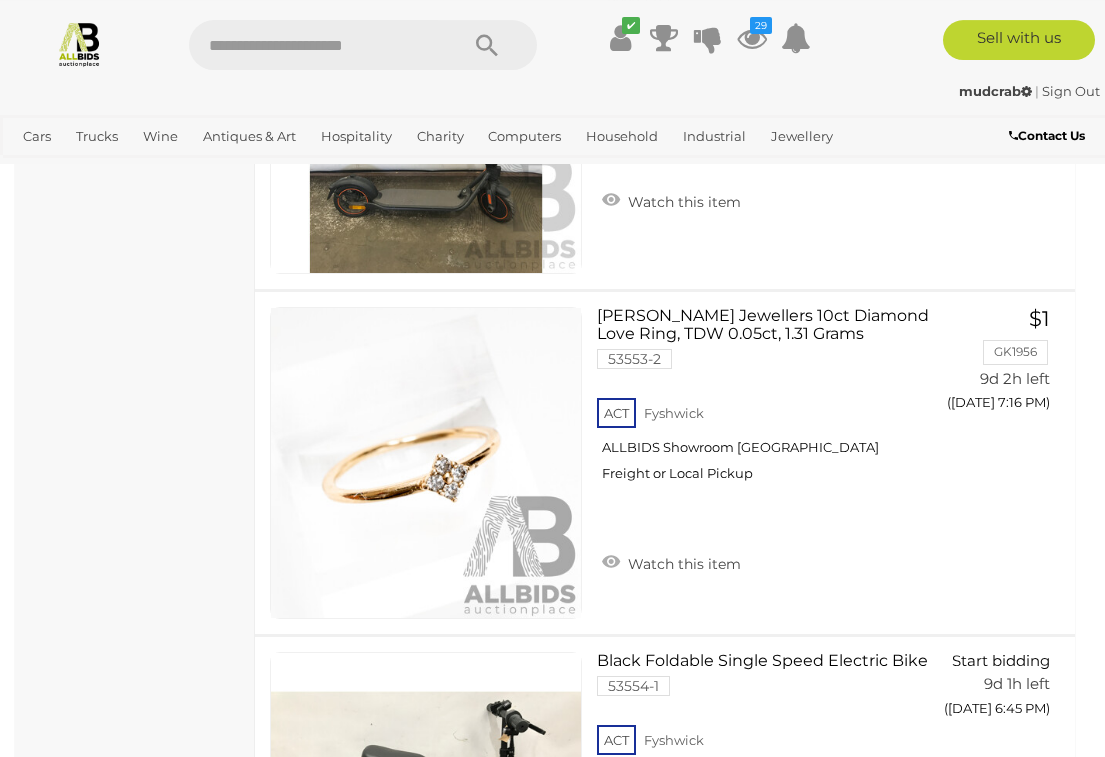 scroll, scrollTop: 11475, scrollLeft: 0, axis: vertical 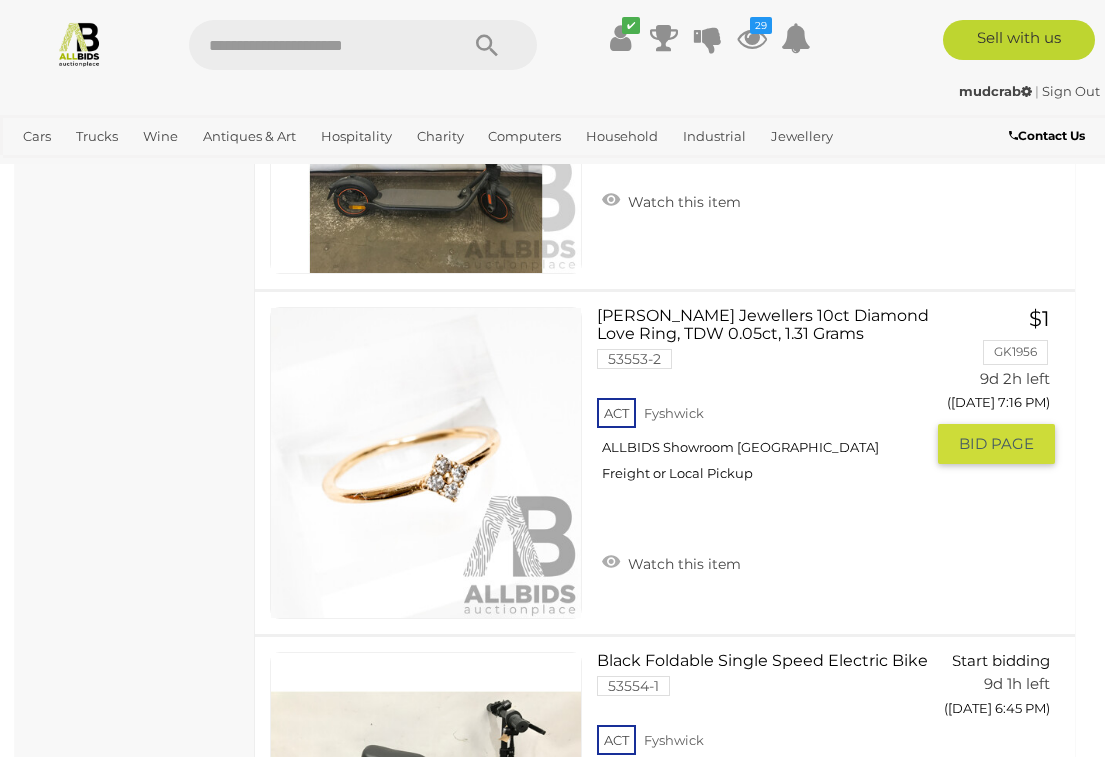 click at bounding box center [426, 463] 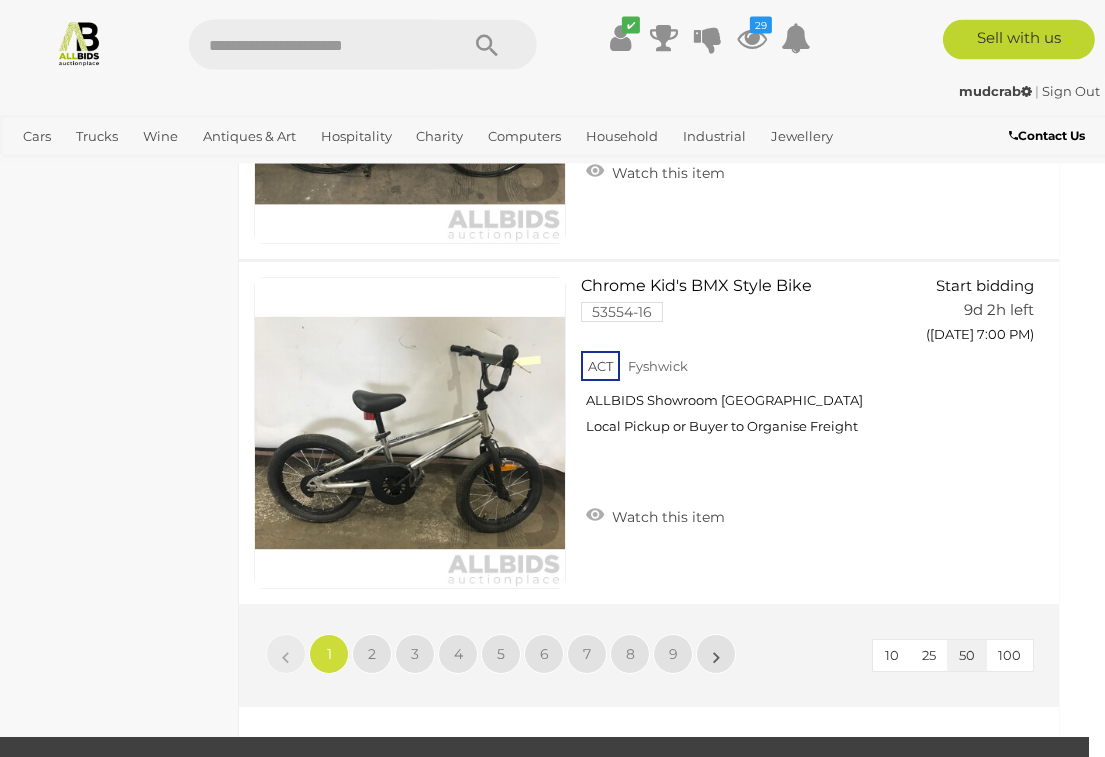 scroll, scrollTop: 17020, scrollLeft: 17, axis: both 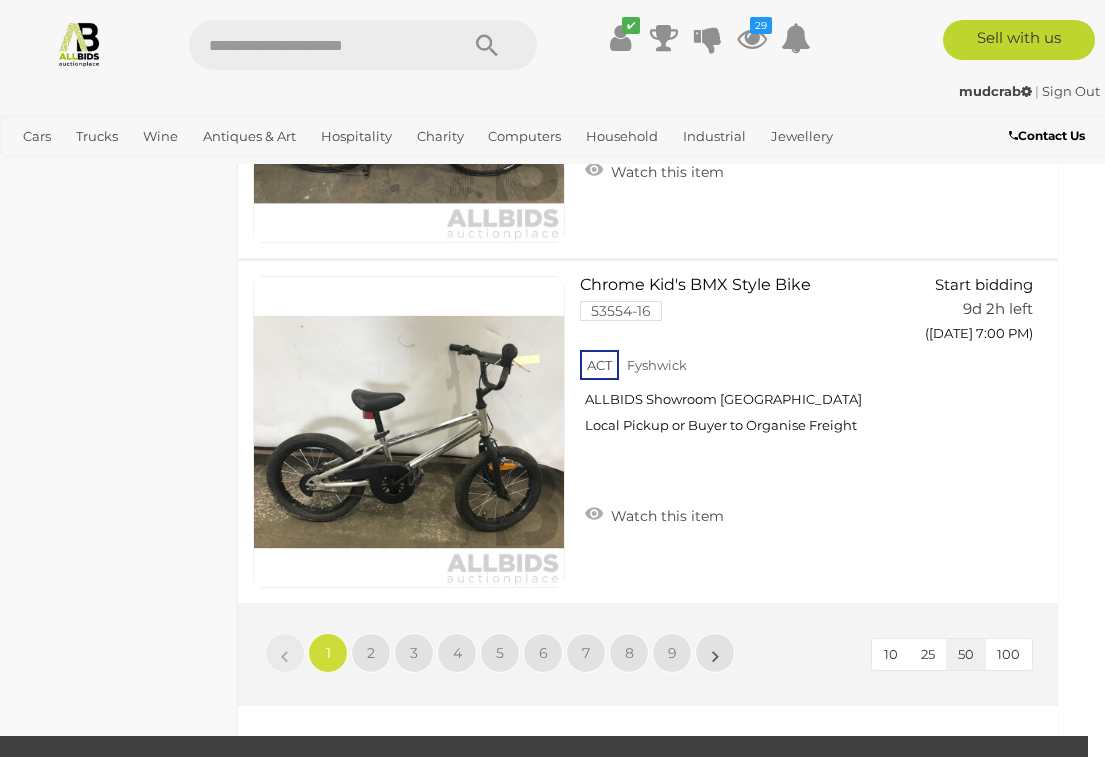 click on "2" at bounding box center [371, 653] 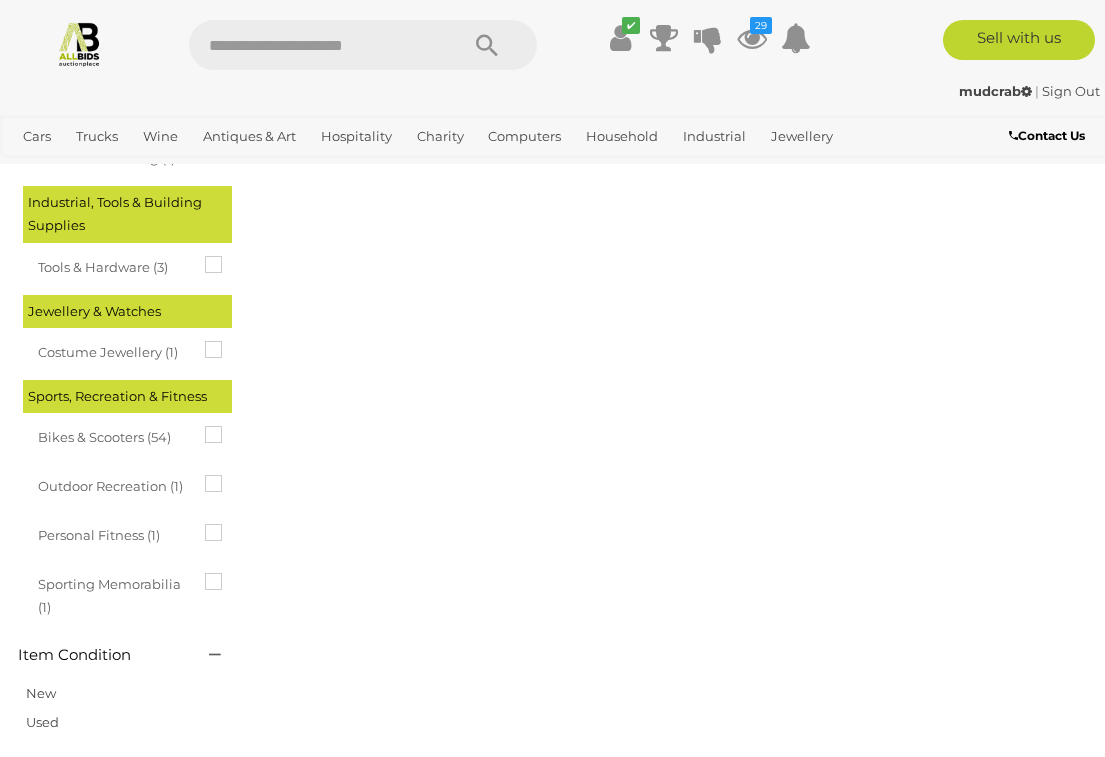 scroll, scrollTop: 0, scrollLeft: 0, axis: both 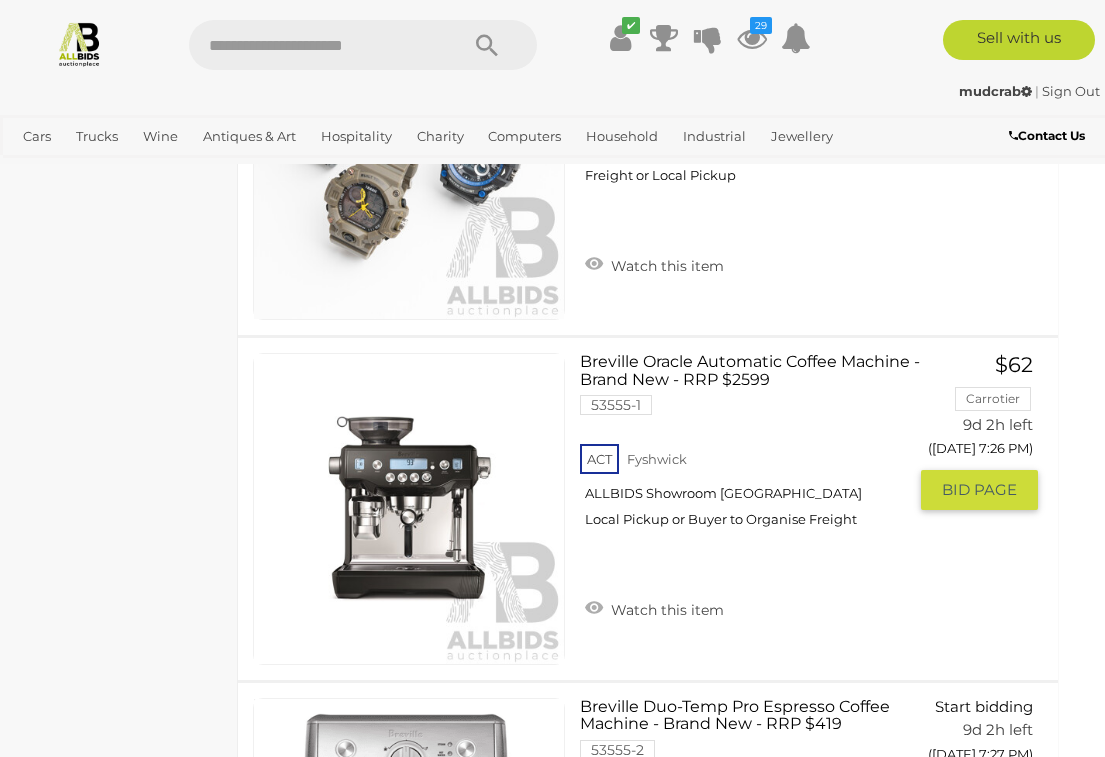 click on "Watch this item" at bounding box center (654, 608) 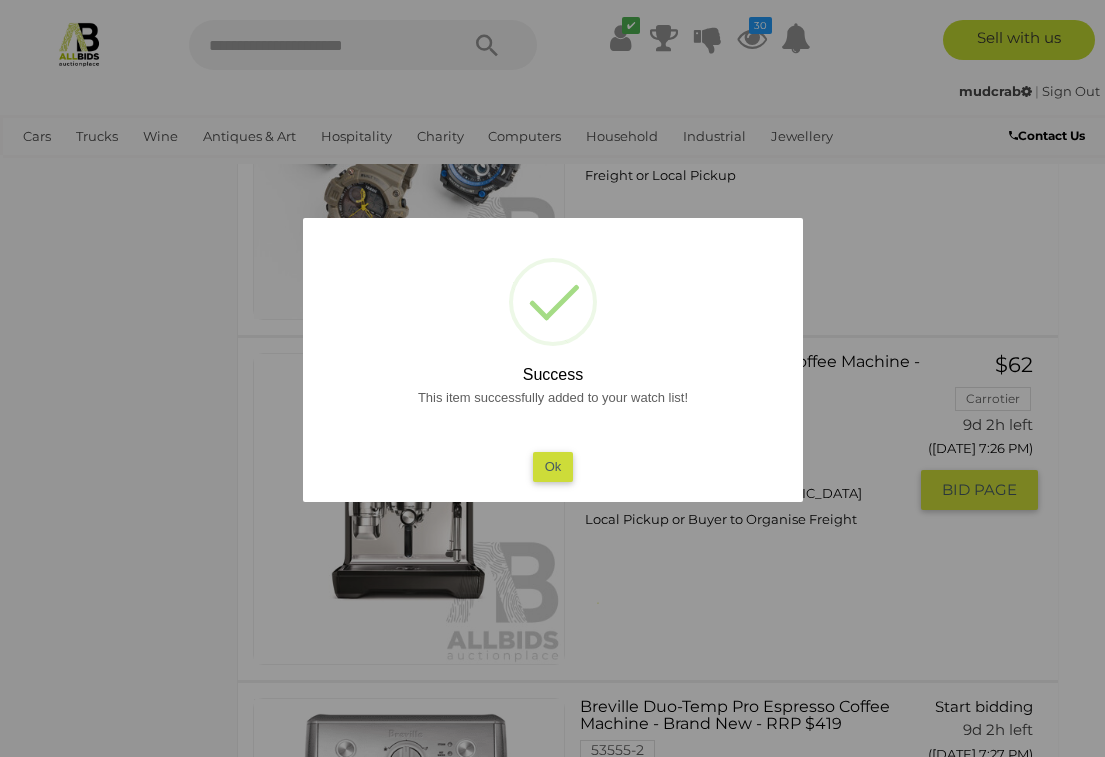 click on "Ok" at bounding box center (552, 466) 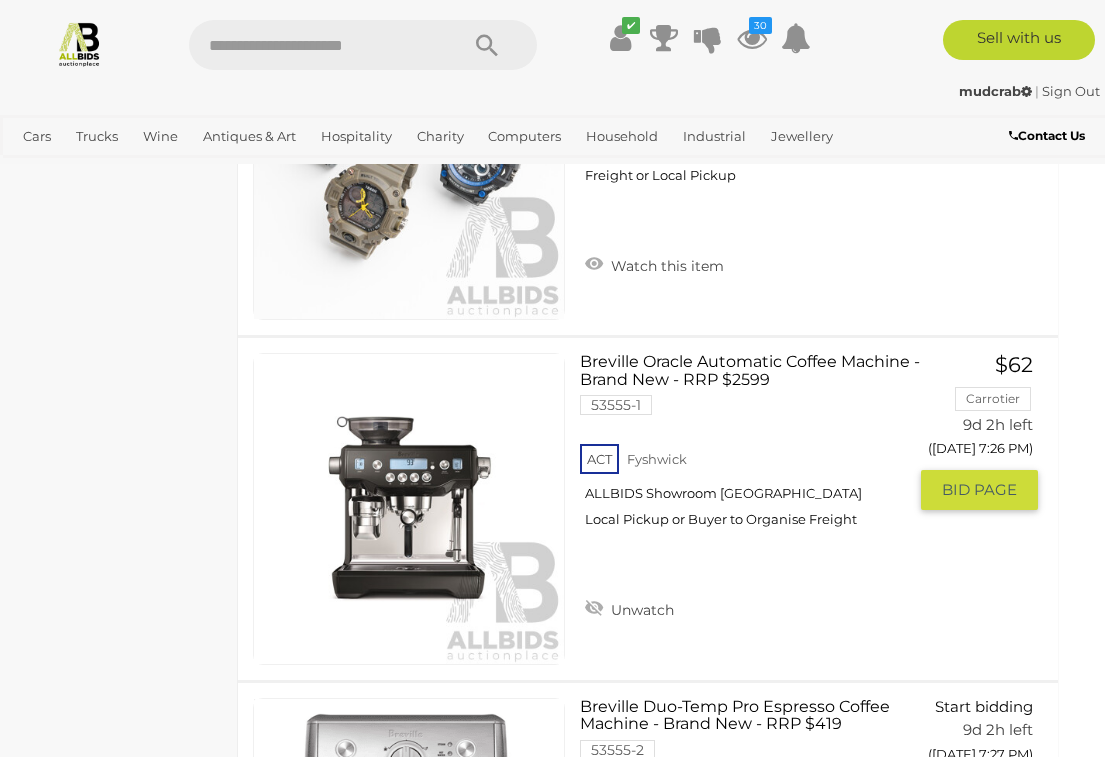 click at bounding box center [409, 509] 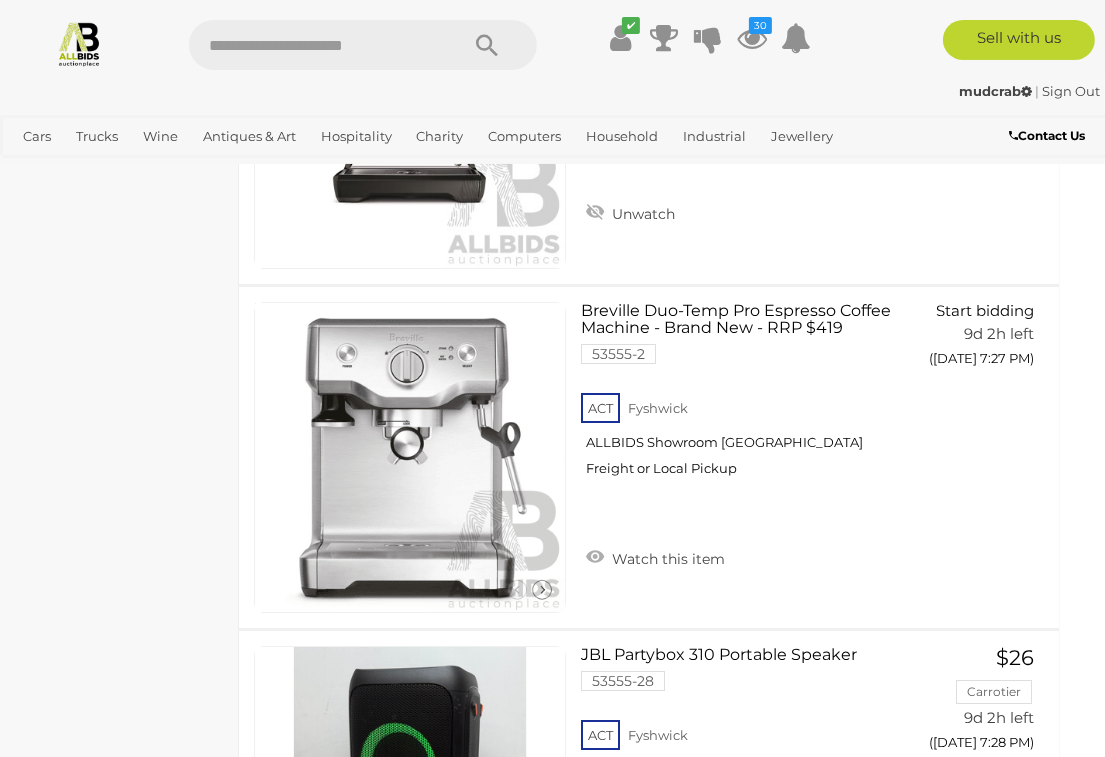 scroll, scrollTop: 8637, scrollLeft: 17, axis: both 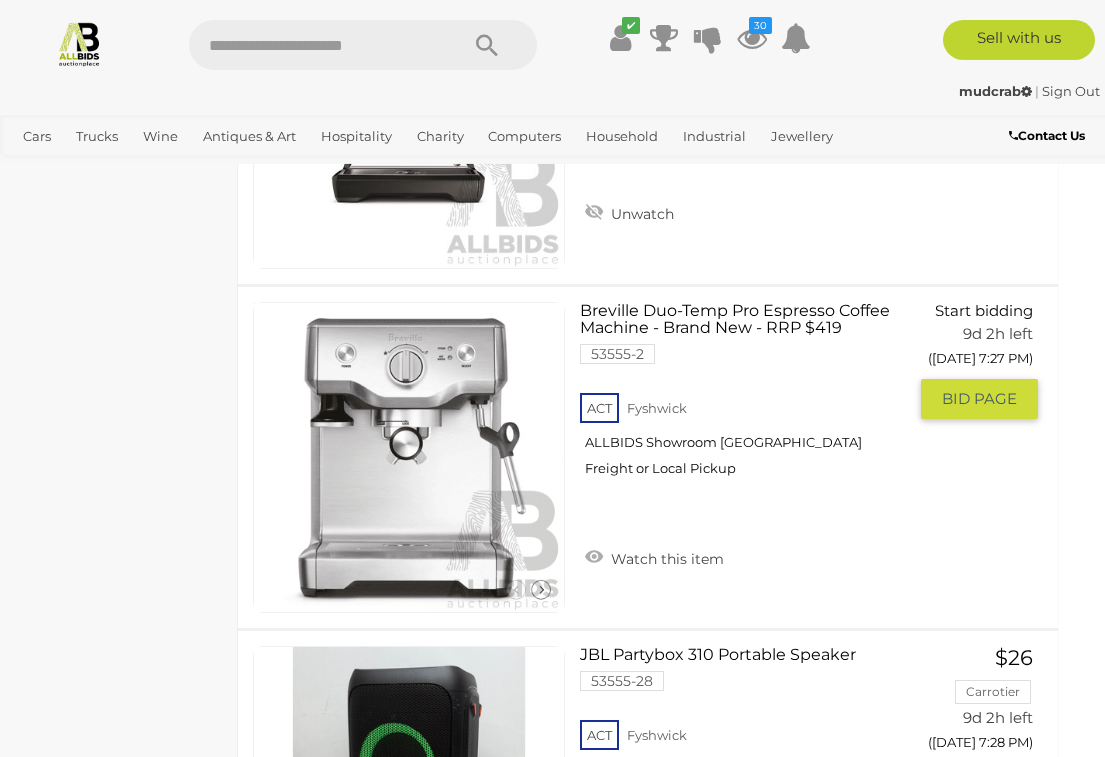 click on "Watch this item" at bounding box center (654, 557) 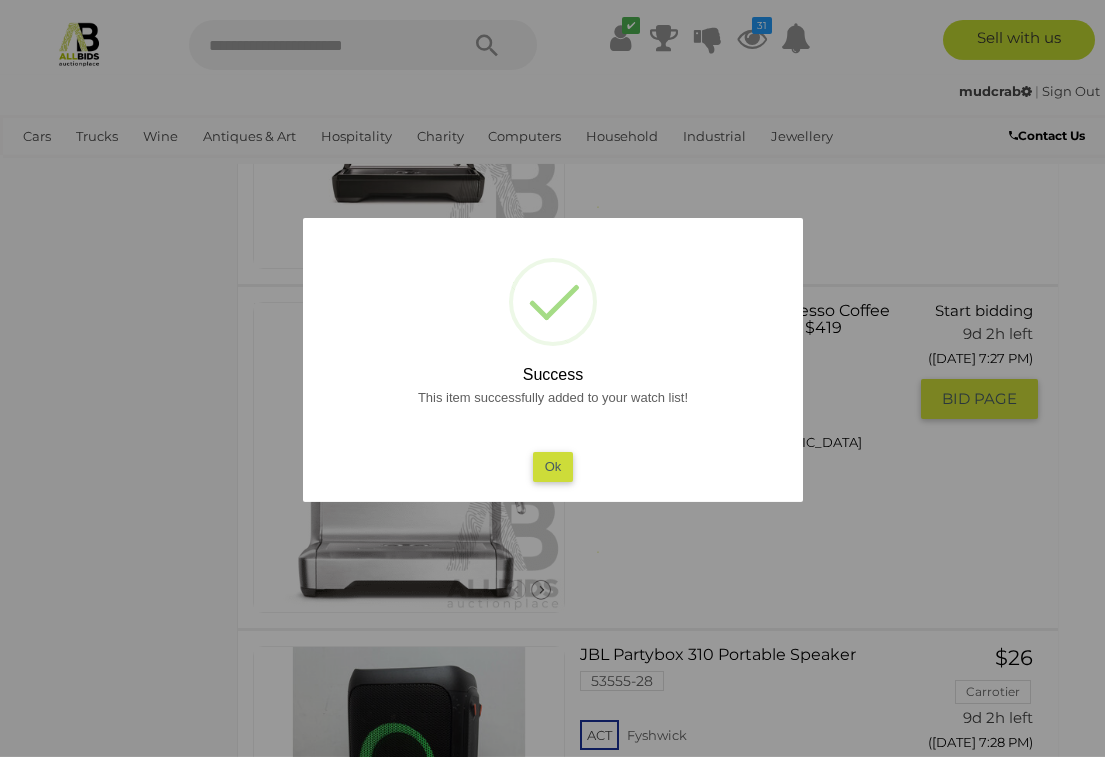click on "Ok" at bounding box center [552, 466] 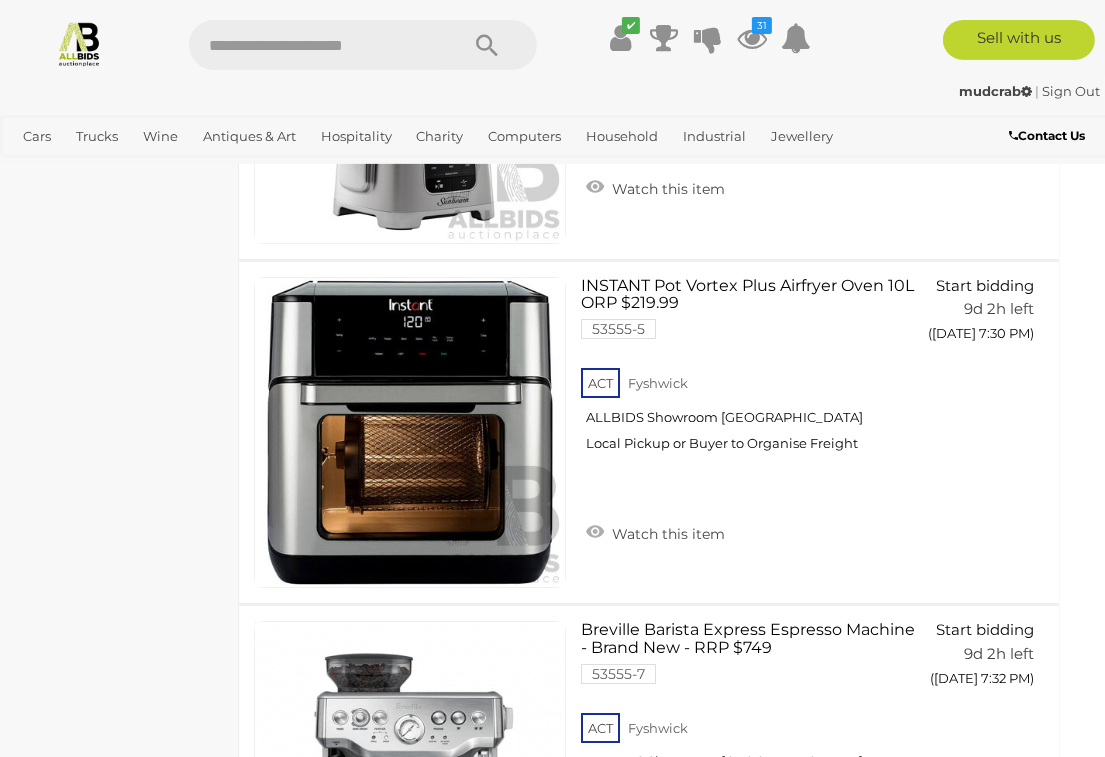 scroll, scrollTop: 9697, scrollLeft: 17, axis: both 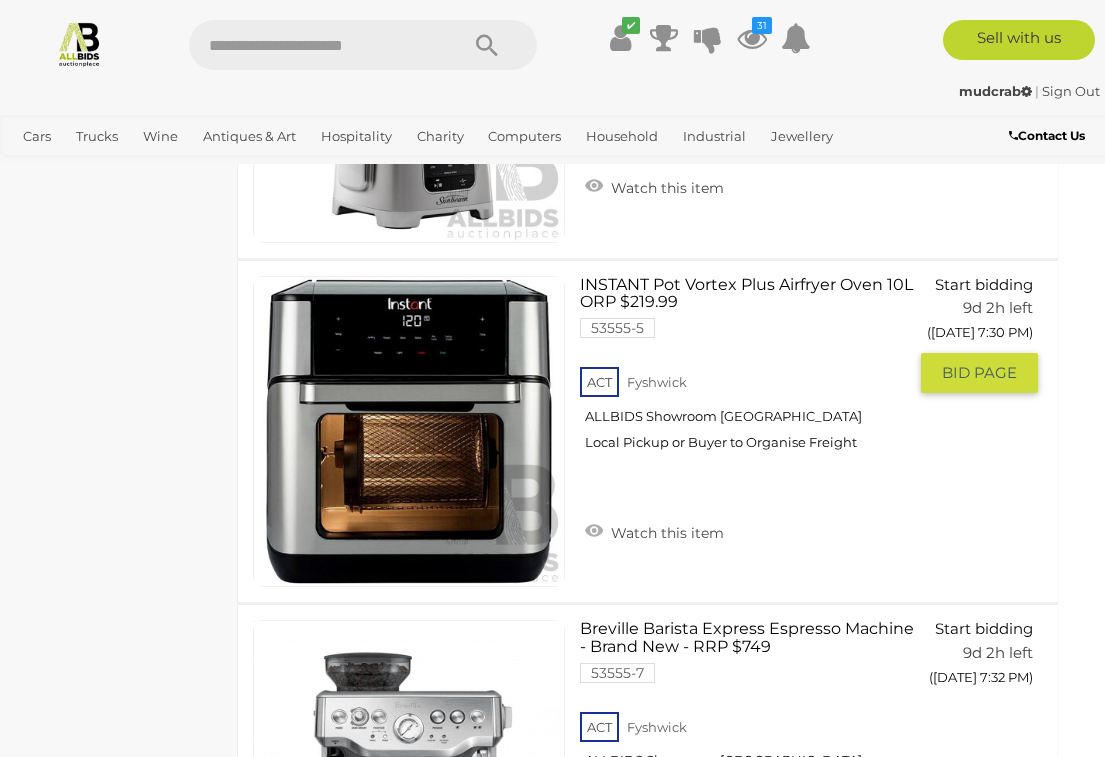 click on "Watch this item" at bounding box center [654, 531] 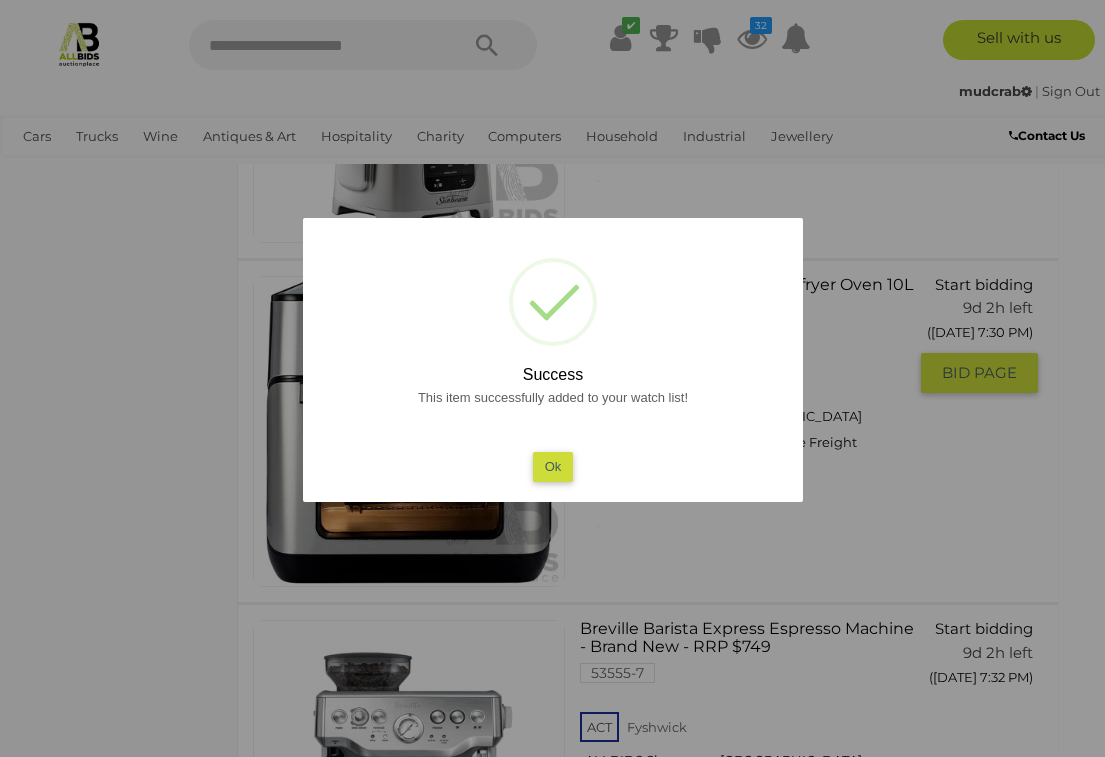 click on "Ok" at bounding box center [552, 466] 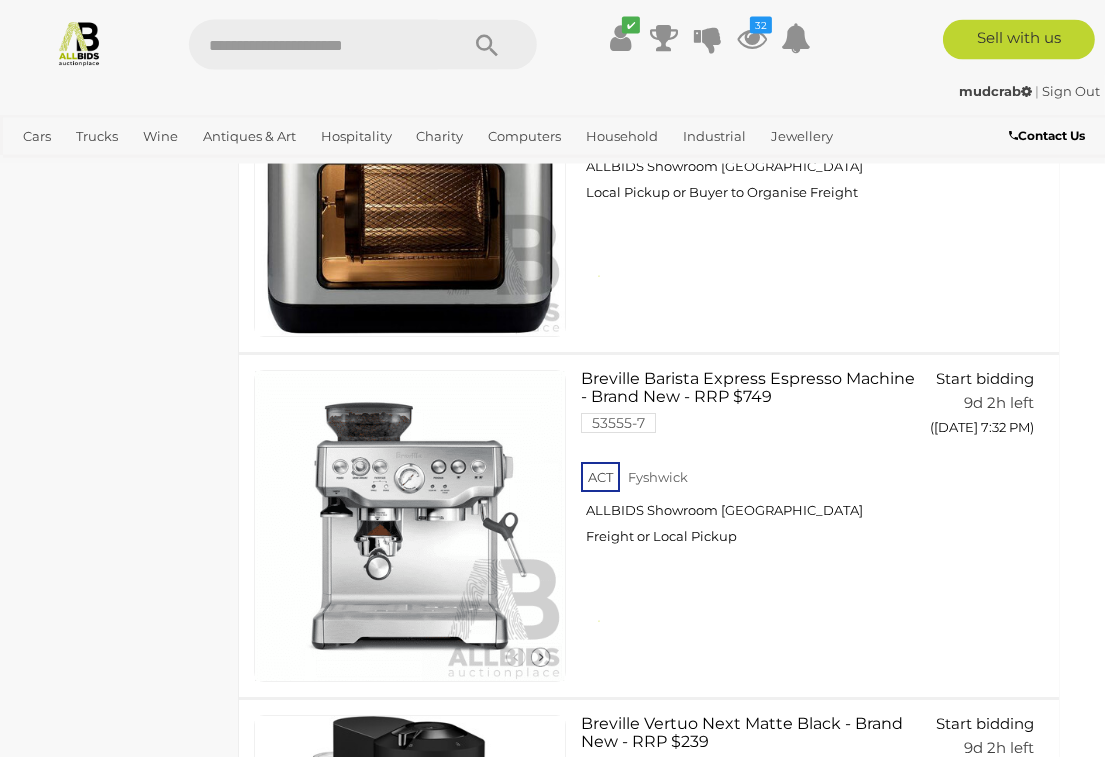 scroll, scrollTop: 9966, scrollLeft: 17, axis: both 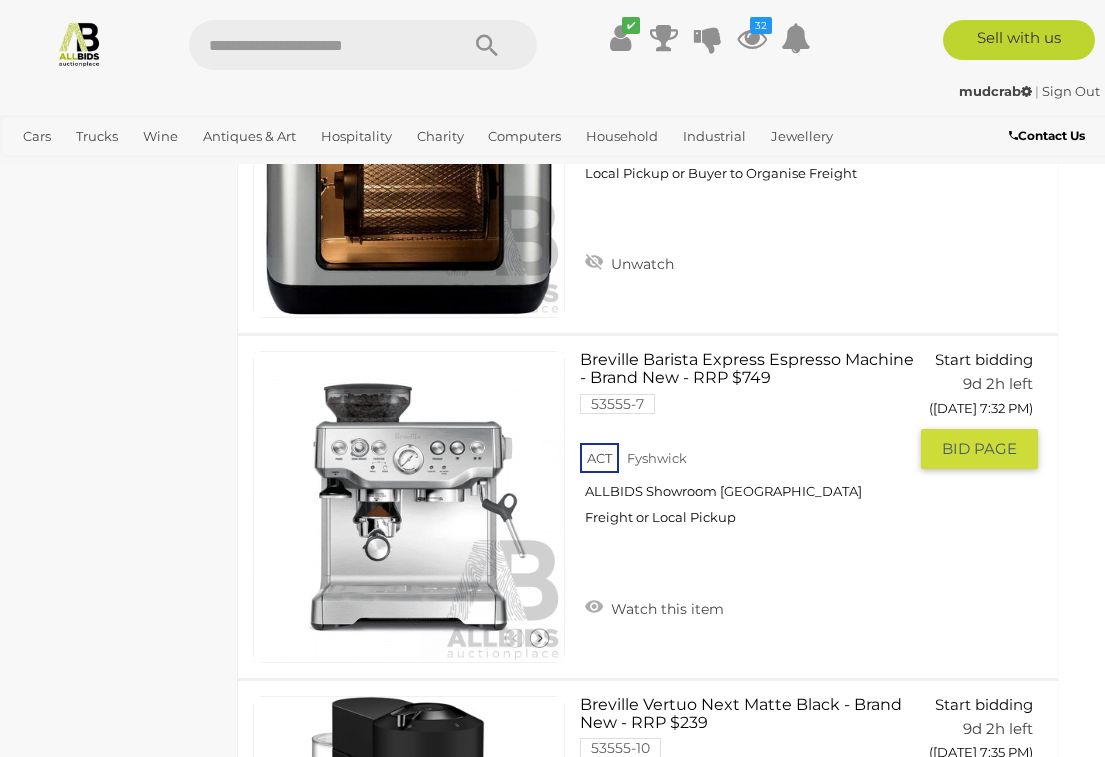 click on "Watch this item" at bounding box center [654, 607] 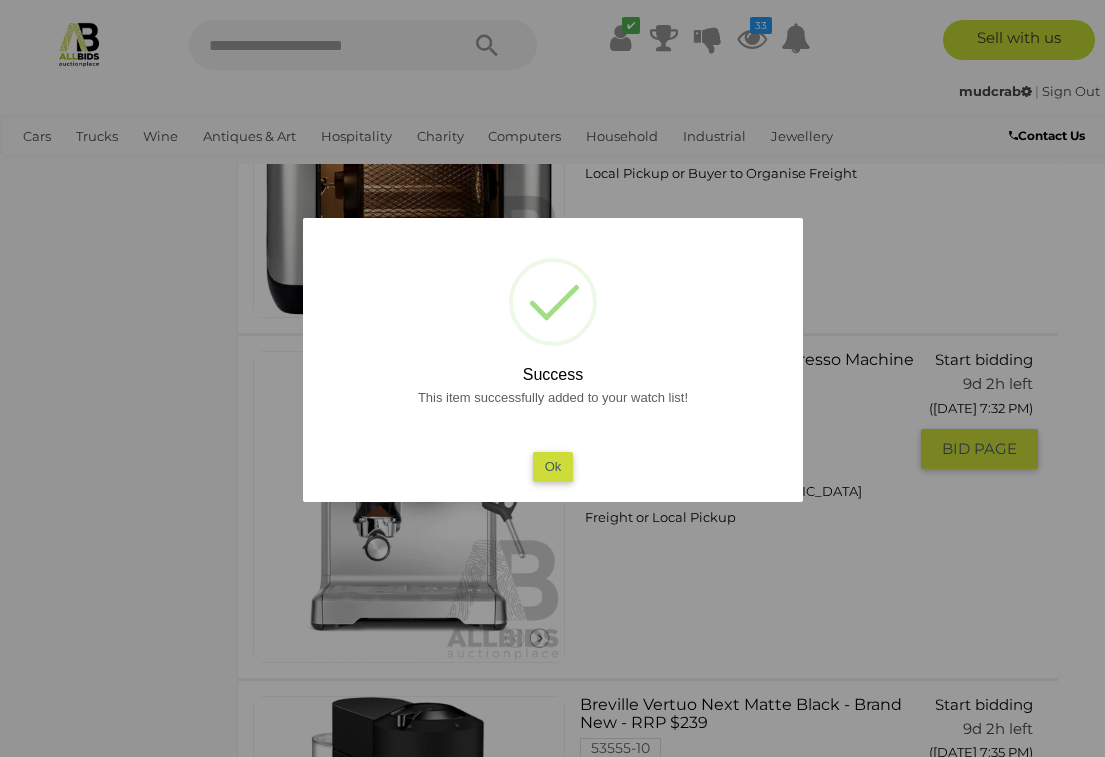 click on "Ok" at bounding box center (552, 466) 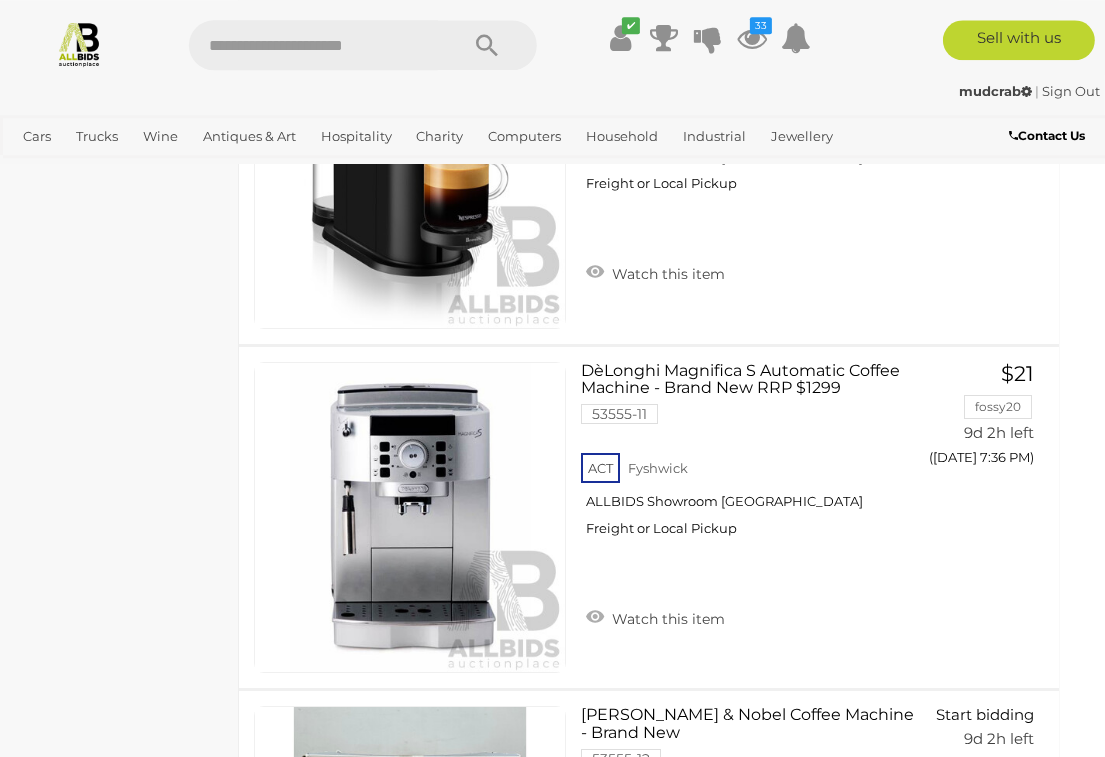 scroll, scrollTop: 10668, scrollLeft: 17, axis: both 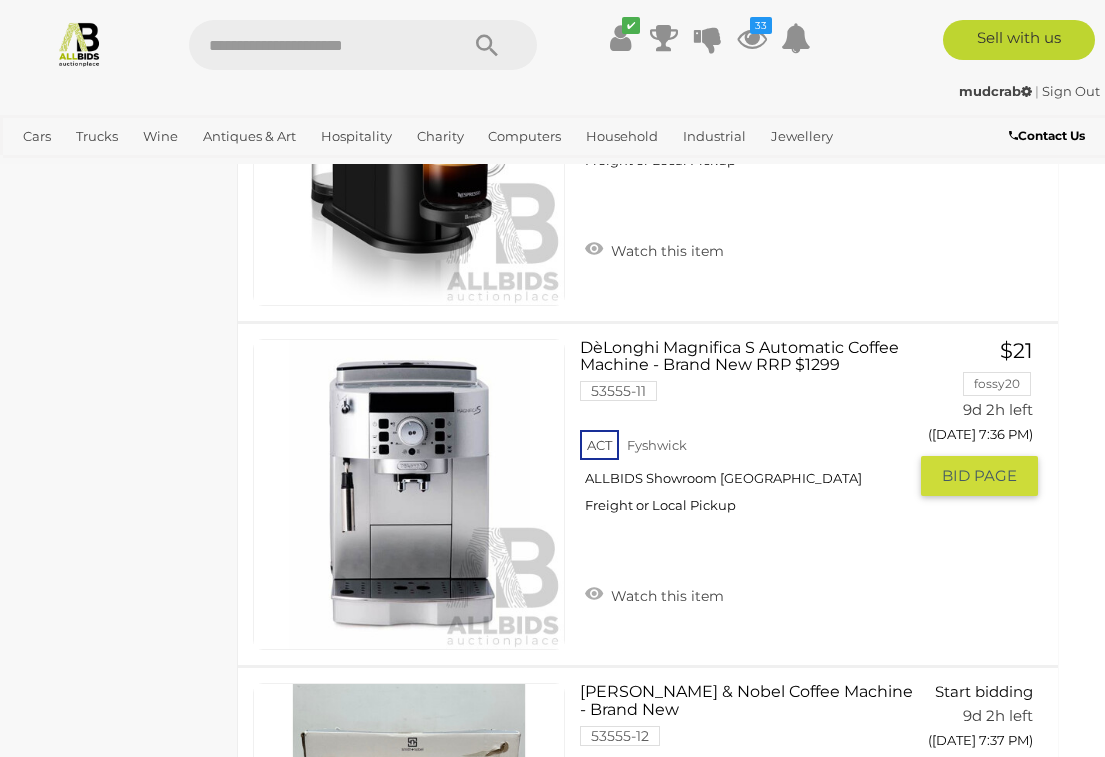 click on "Watch this item" at bounding box center (654, 594) 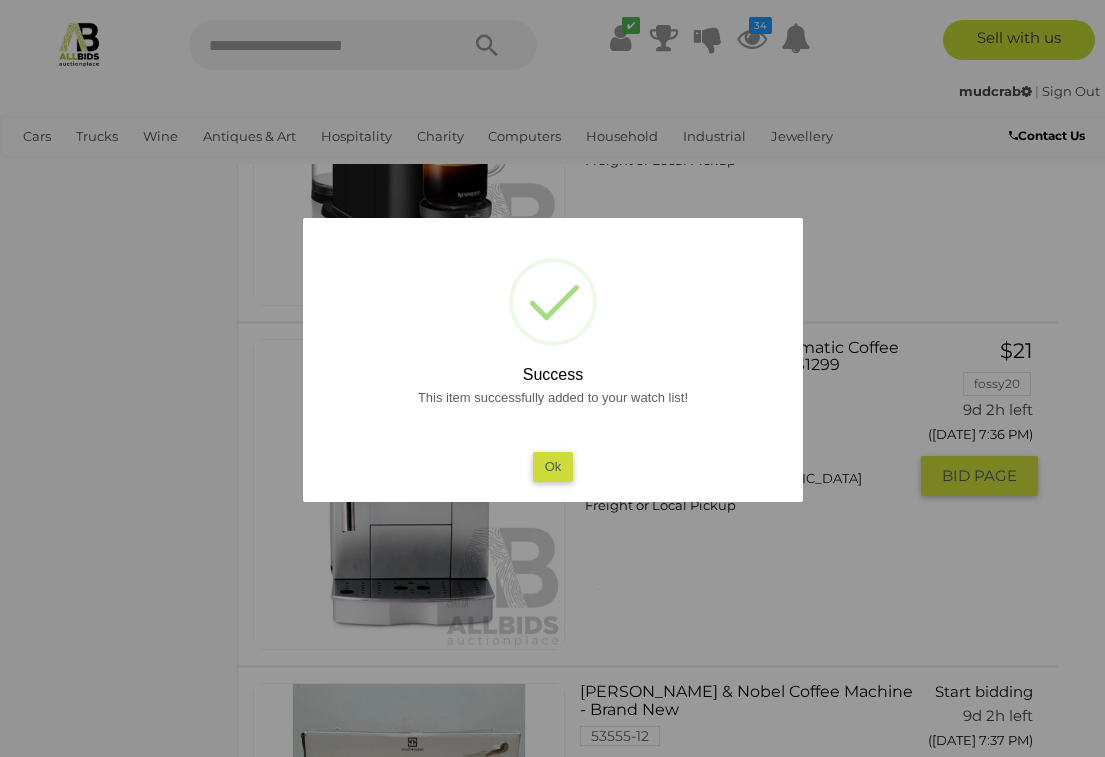 click on "Ok" at bounding box center [552, 466] 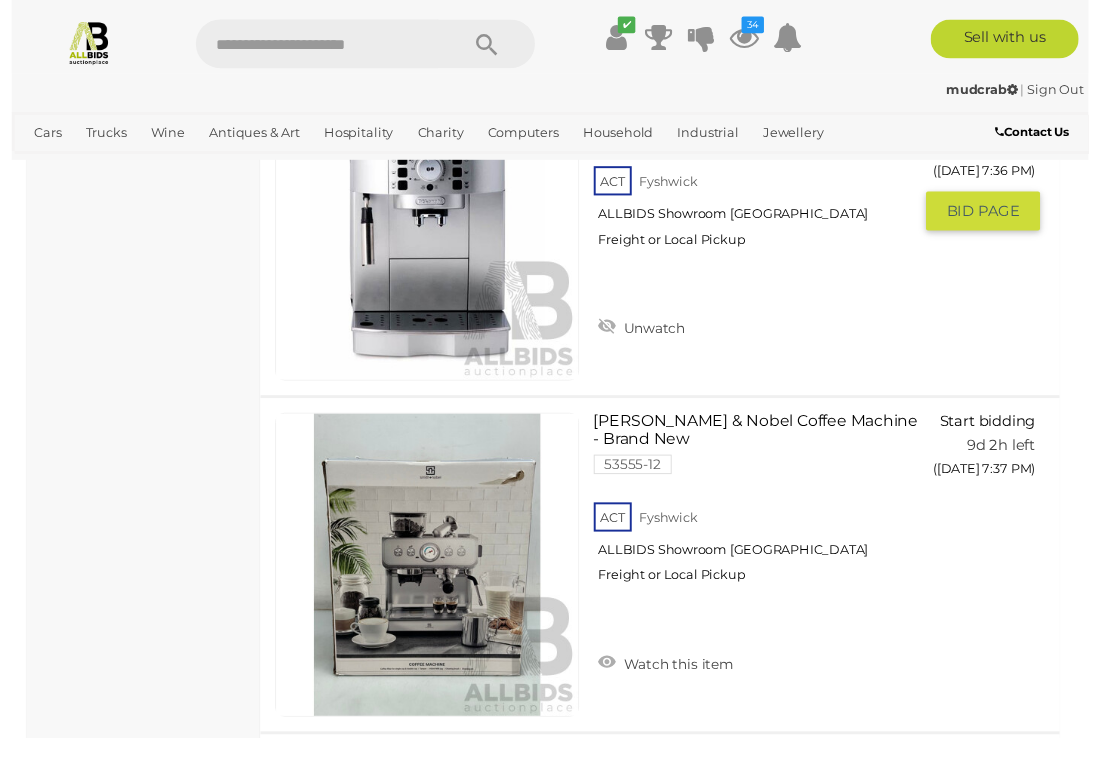 scroll, scrollTop: 11031, scrollLeft: 17, axis: both 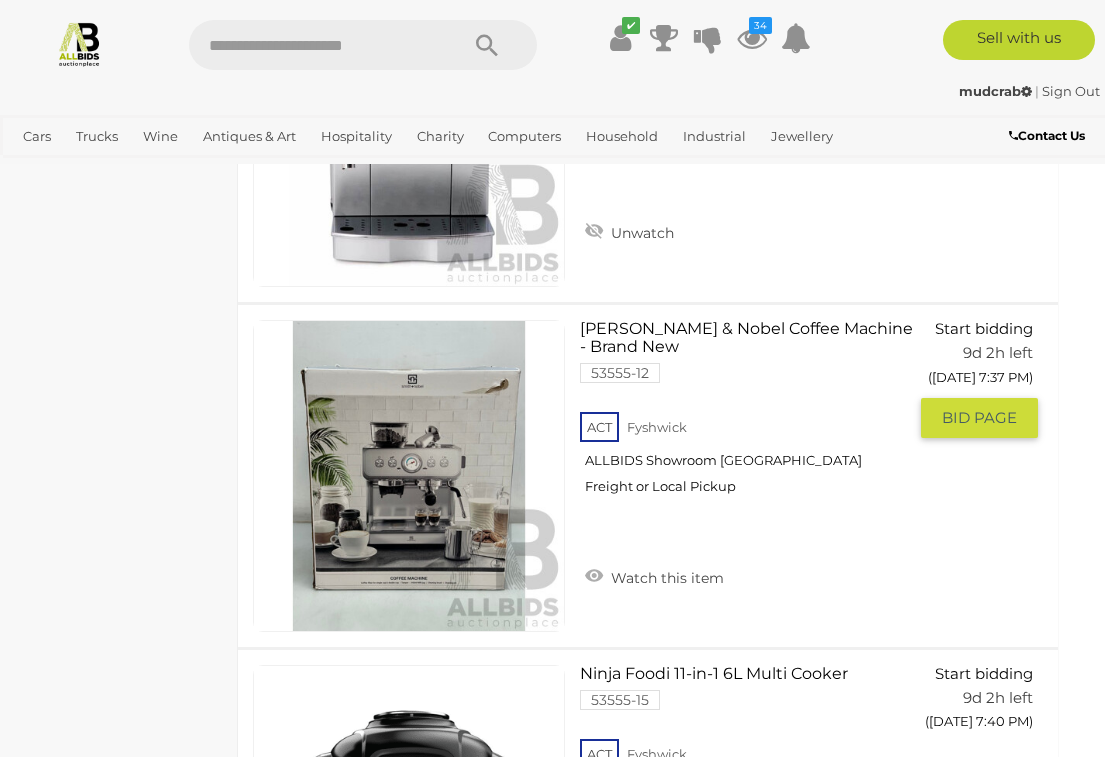 click on "Watch this item" at bounding box center (654, 576) 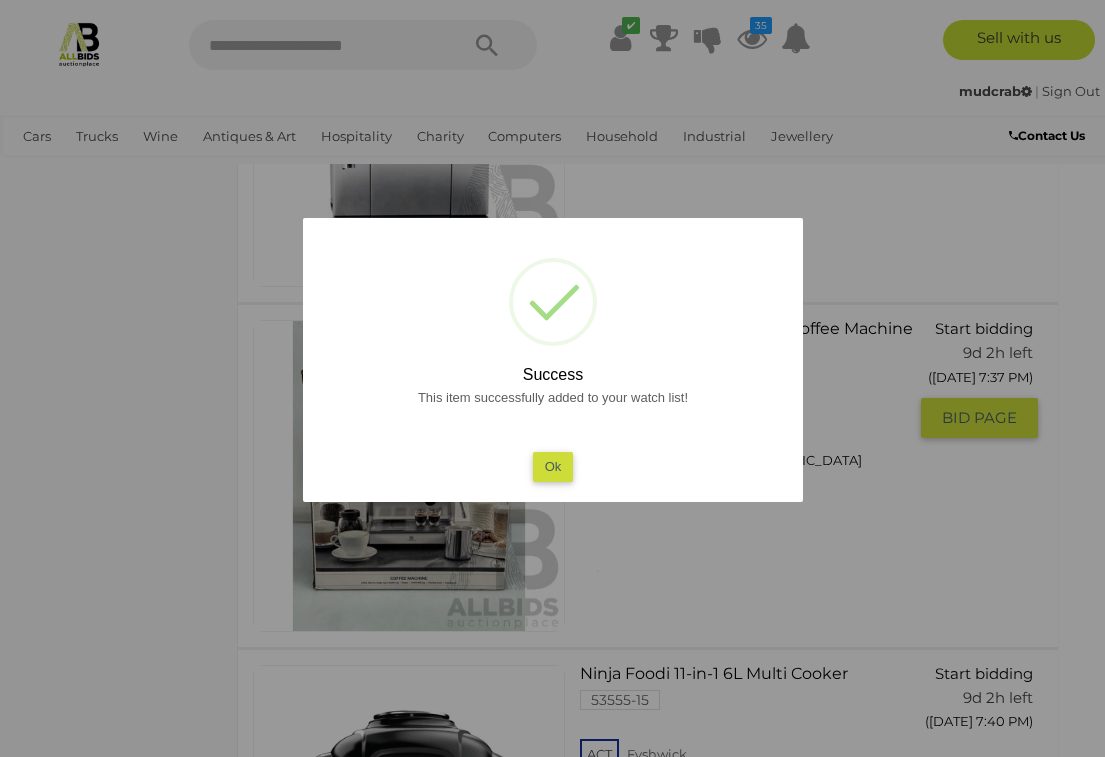 click on "Ok" at bounding box center [552, 466] 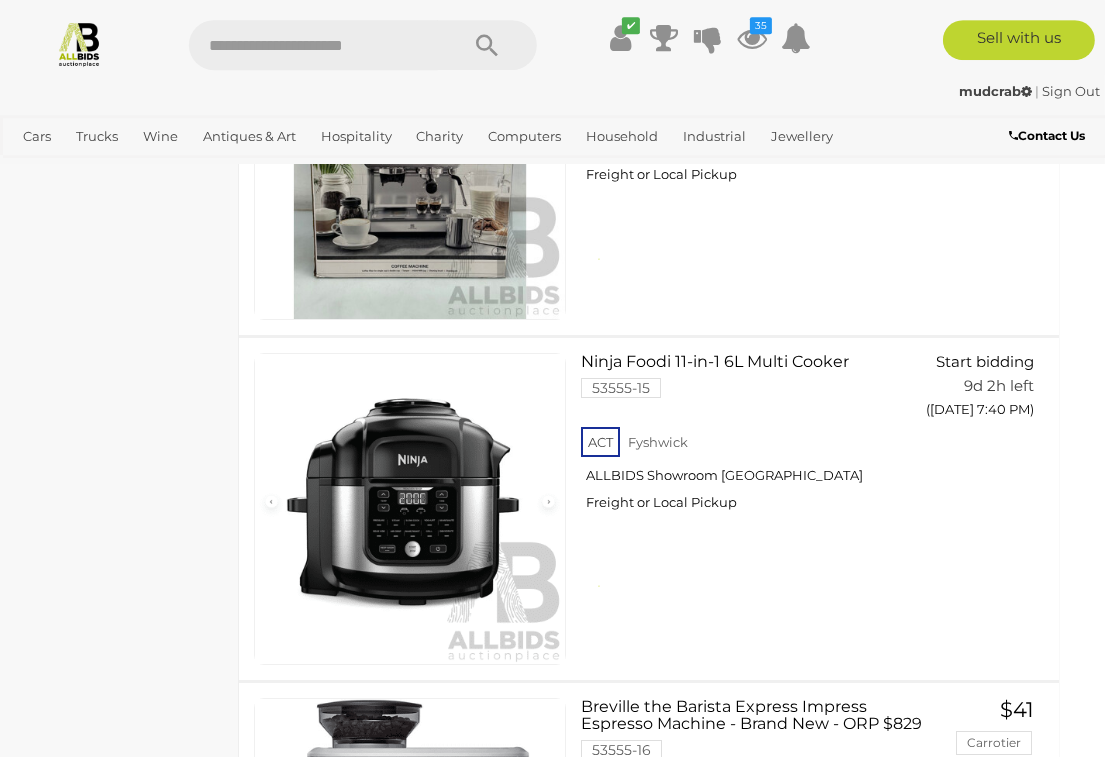 scroll, scrollTop: 11346, scrollLeft: 17, axis: both 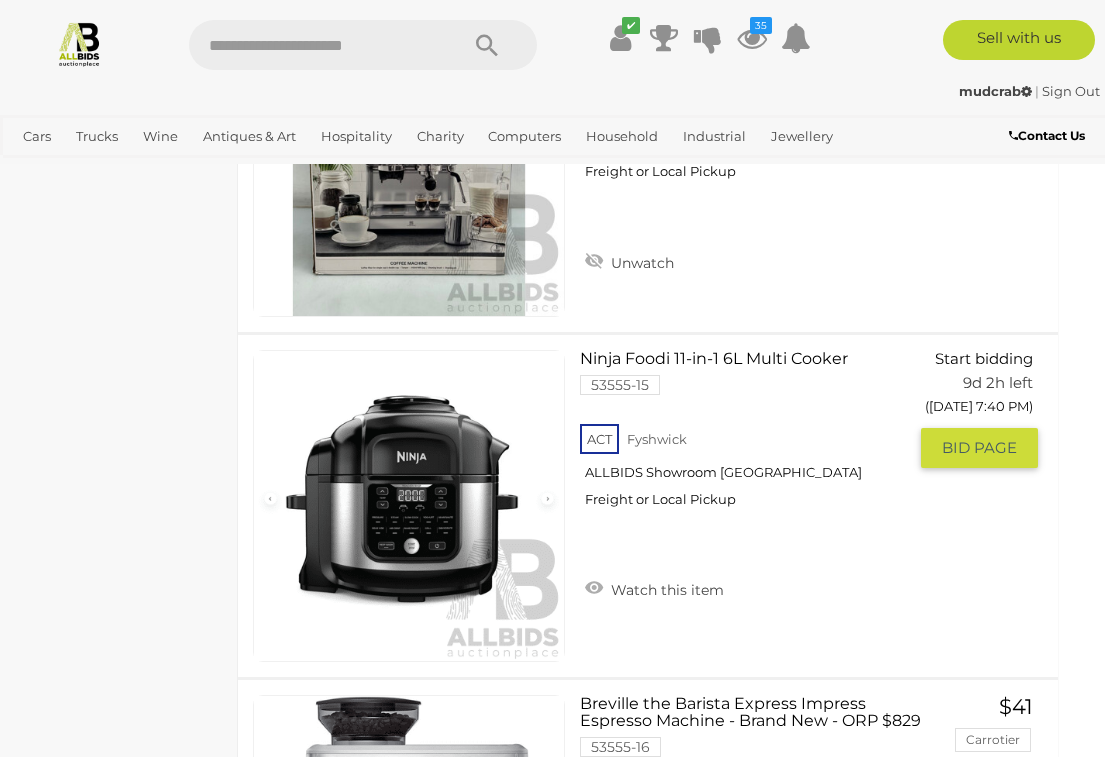 click on "Watch this item" at bounding box center (654, 588) 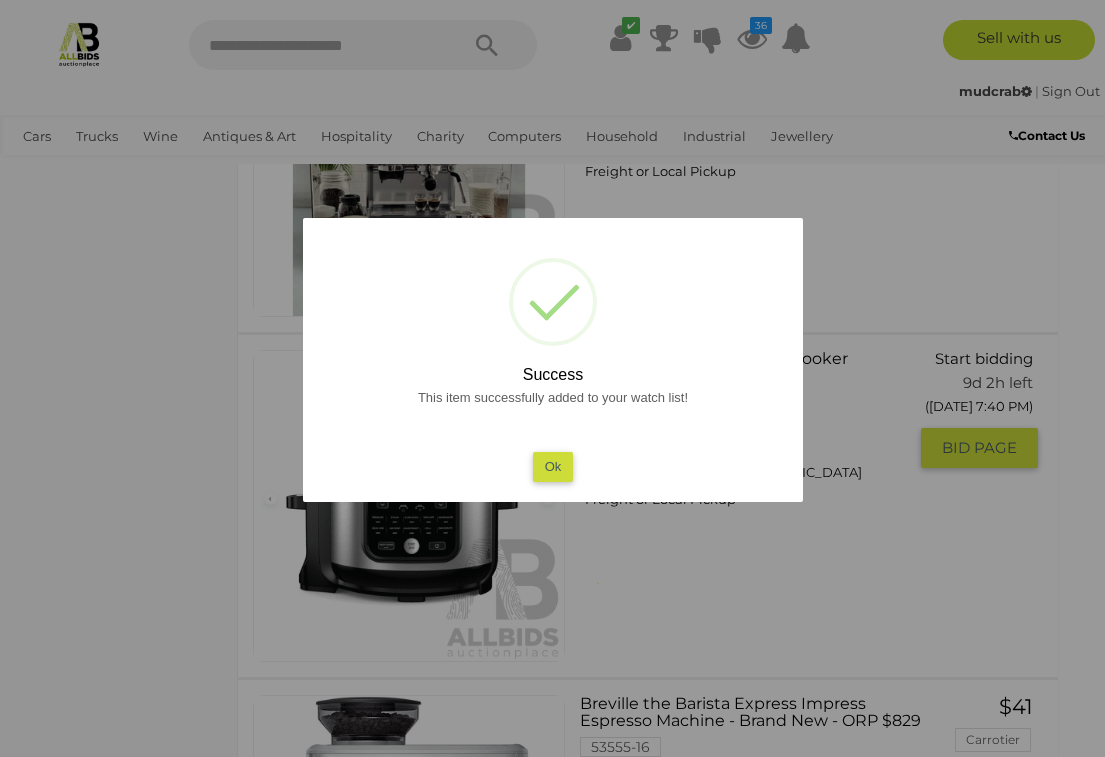 click on "Ok" at bounding box center (552, 466) 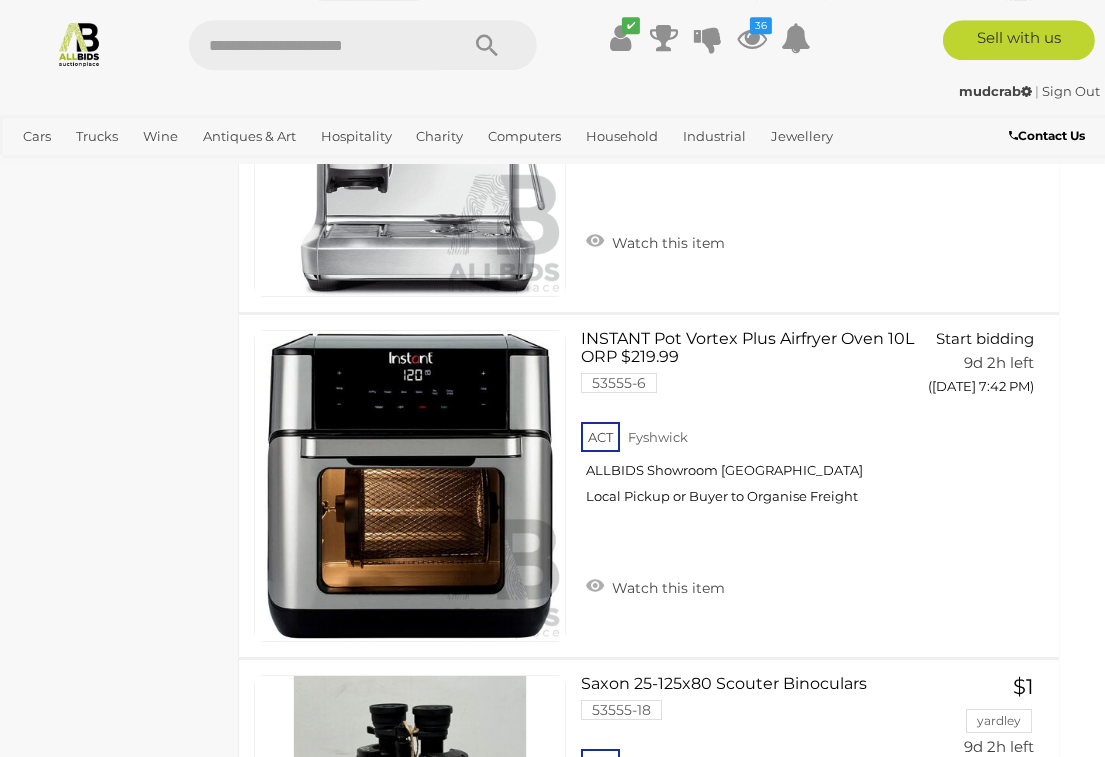 scroll, scrollTop: 12055, scrollLeft: 17, axis: both 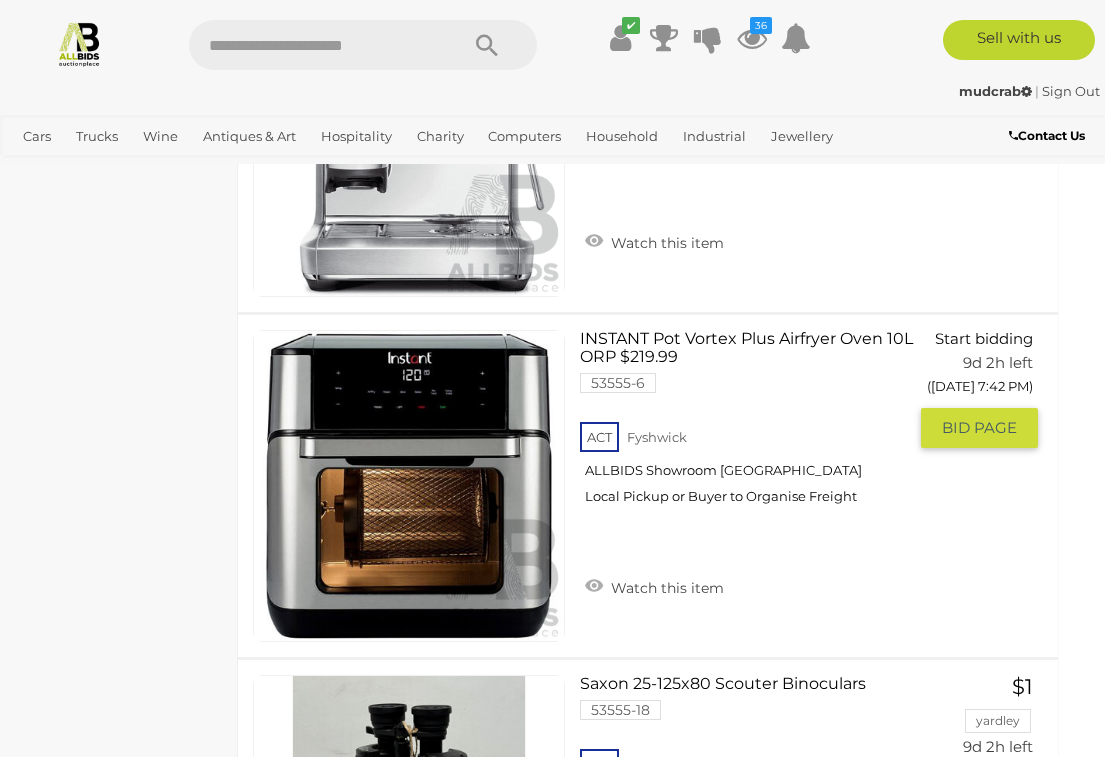 click on "Watch this item" at bounding box center [654, 586] 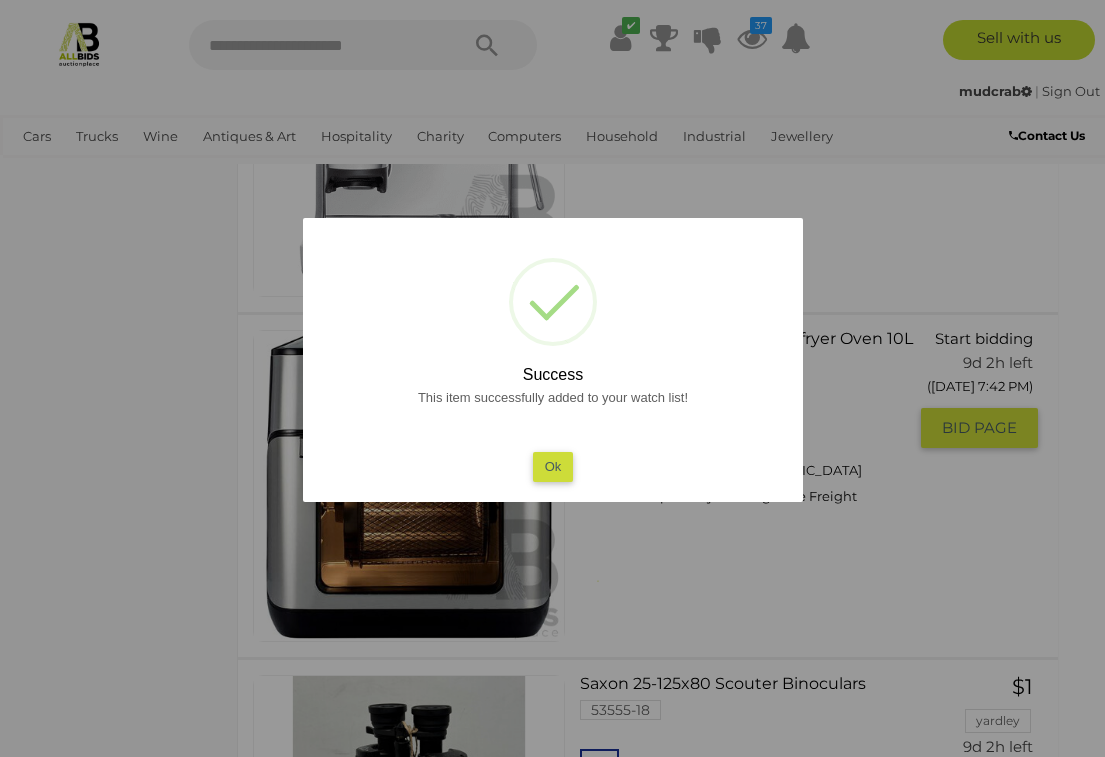 click on "Ok" at bounding box center (552, 466) 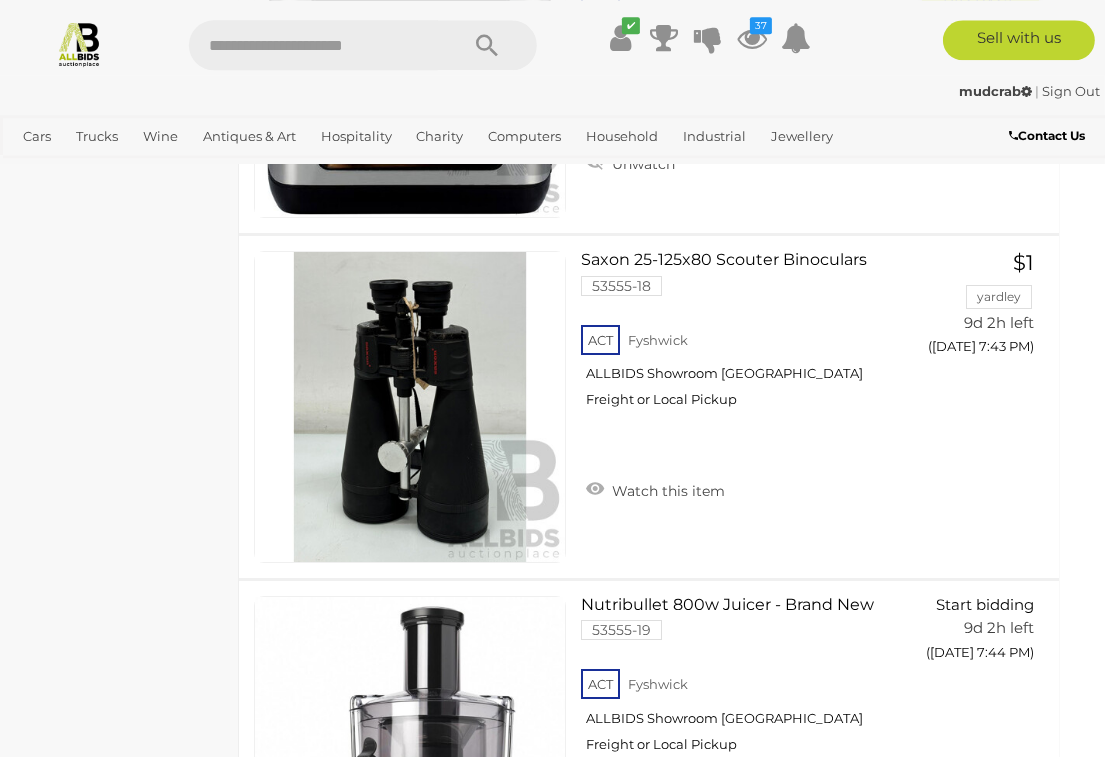 scroll, scrollTop: 12479, scrollLeft: 17, axis: both 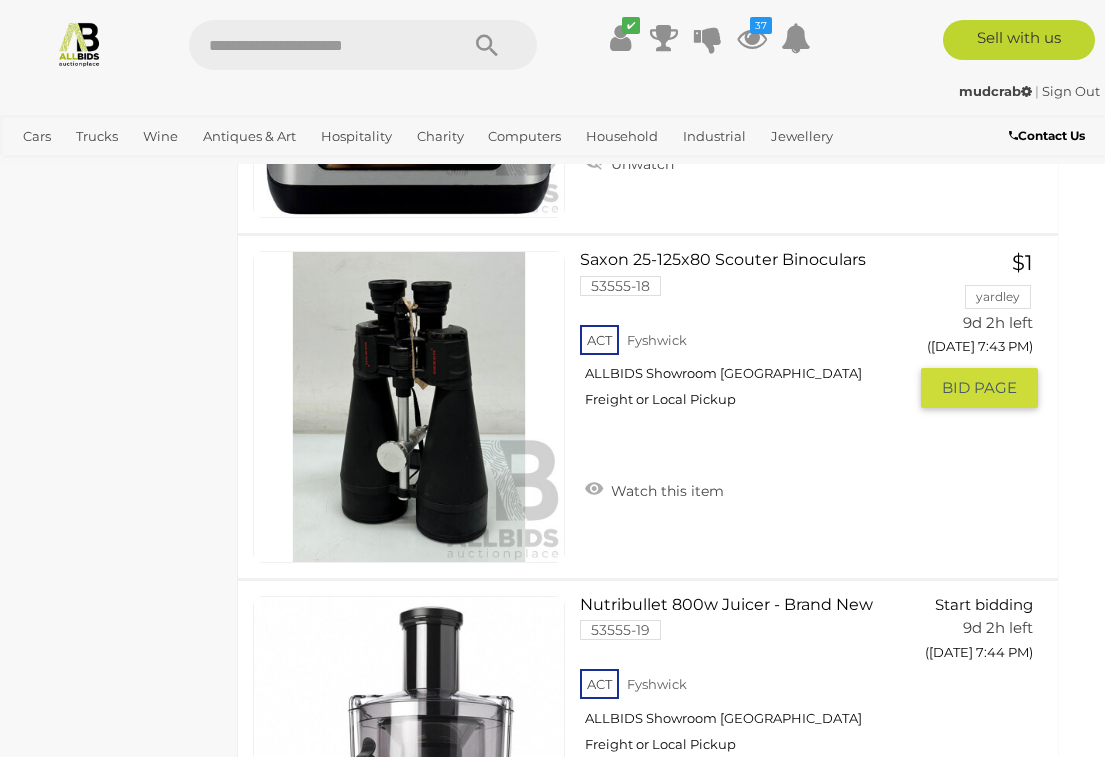 click on "Watch this item" at bounding box center (654, 489) 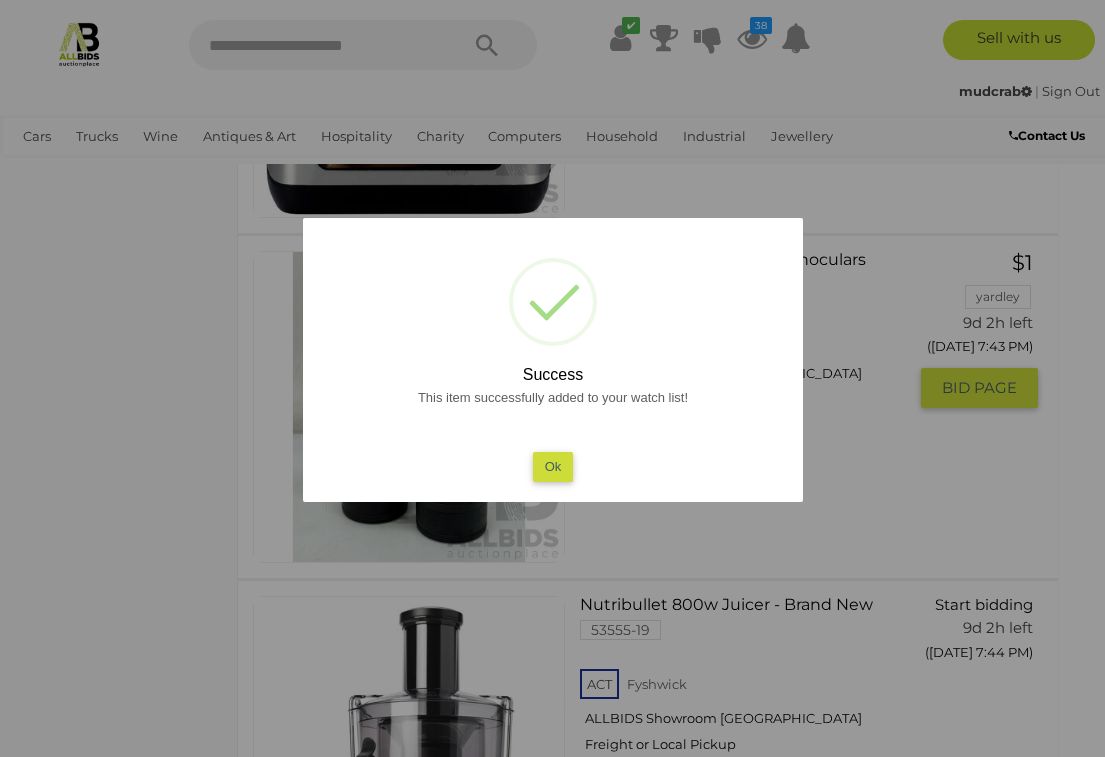 click on "Ok" at bounding box center [552, 466] 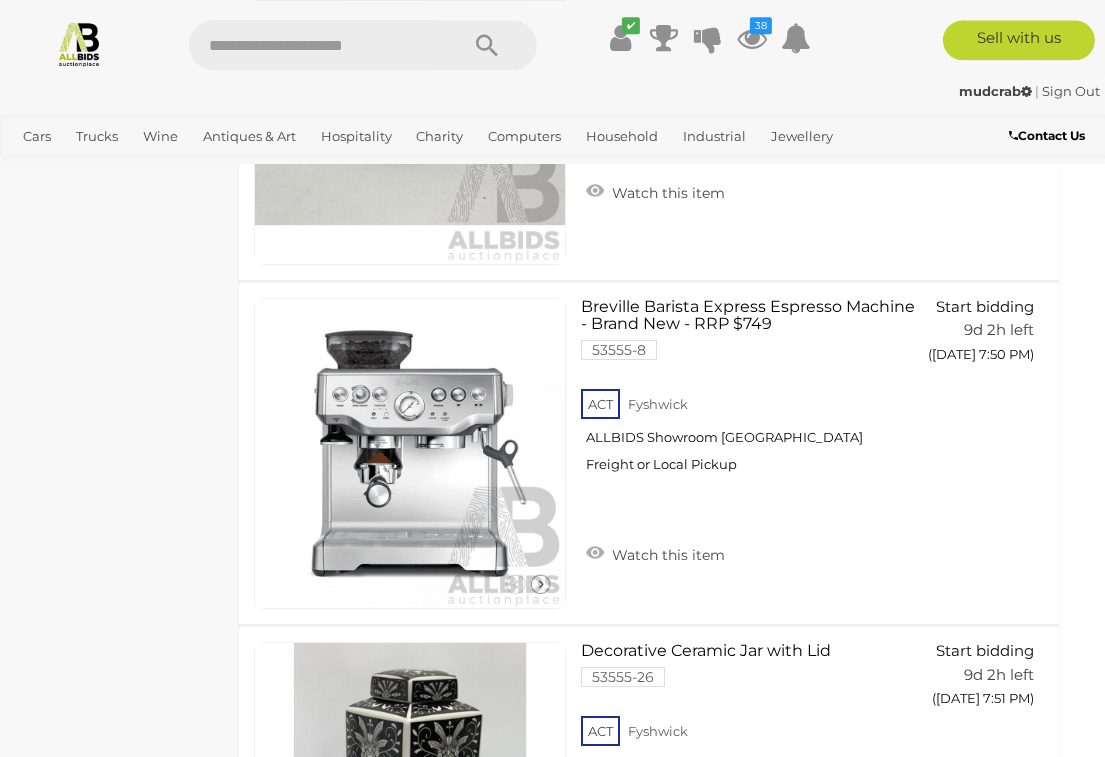 scroll, scrollTop: 14845, scrollLeft: 17, axis: both 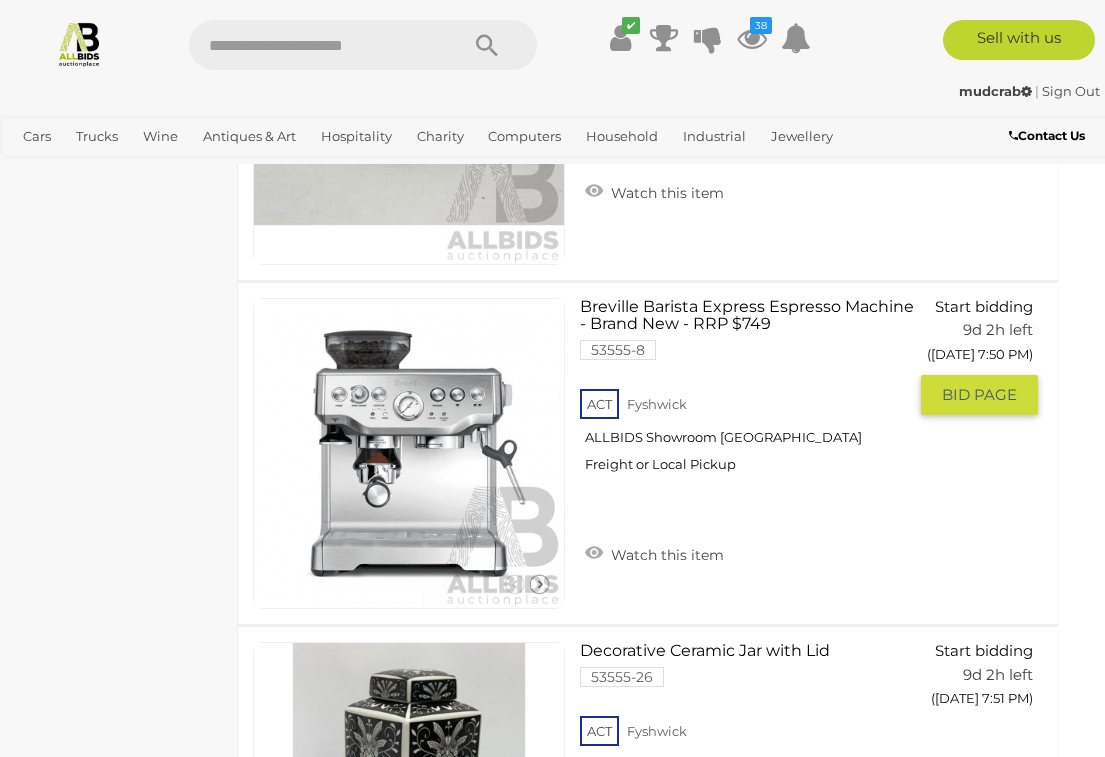 click on "Watch this item" at bounding box center (654, 553) 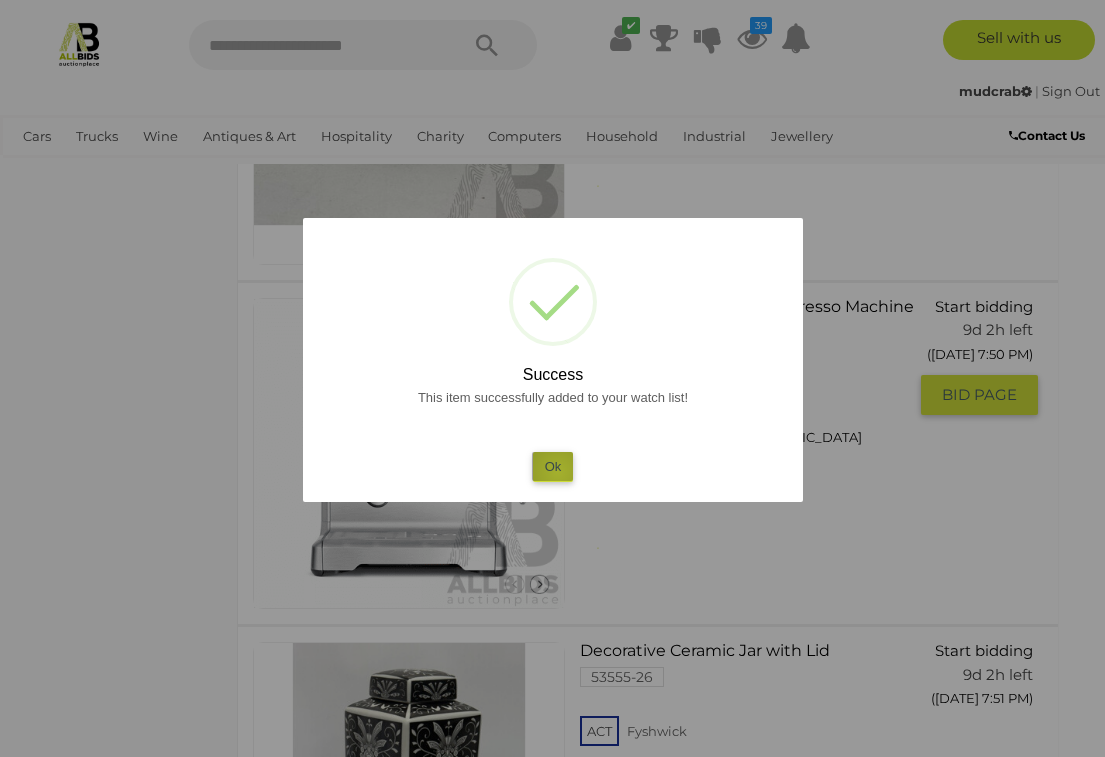 click on "Ok" at bounding box center (552, 466) 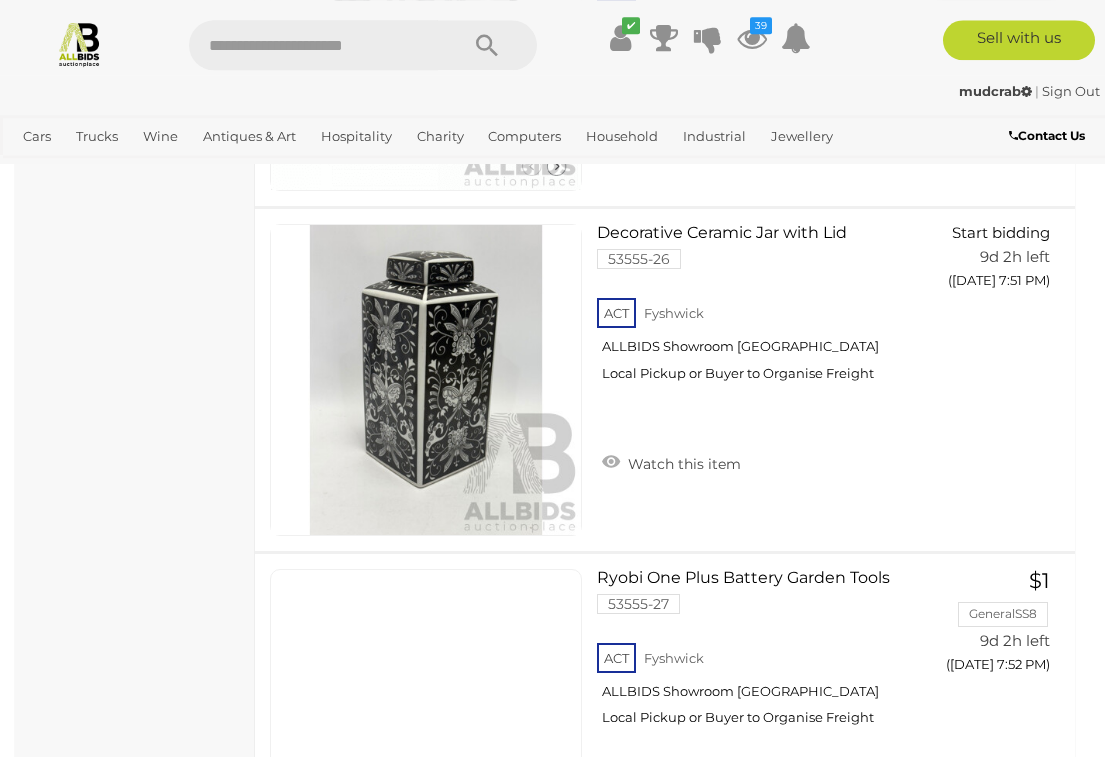 scroll, scrollTop: 15263, scrollLeft: 0, axis: vertical 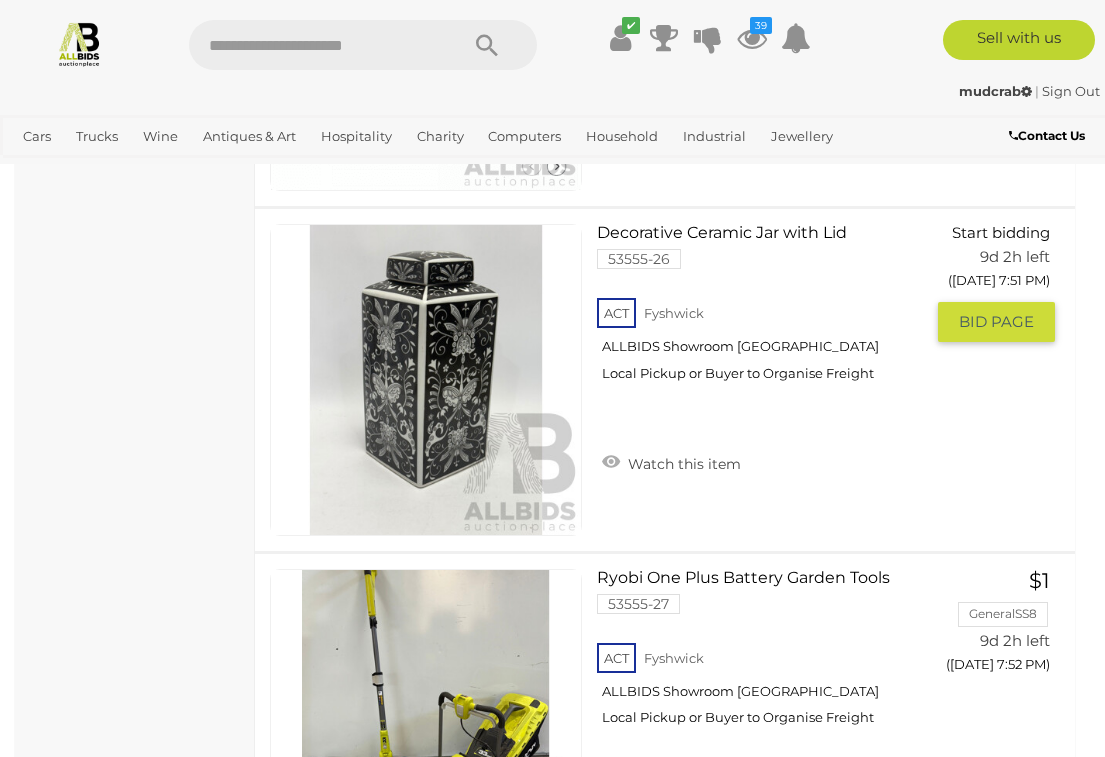click at bounding box center [426, 380] 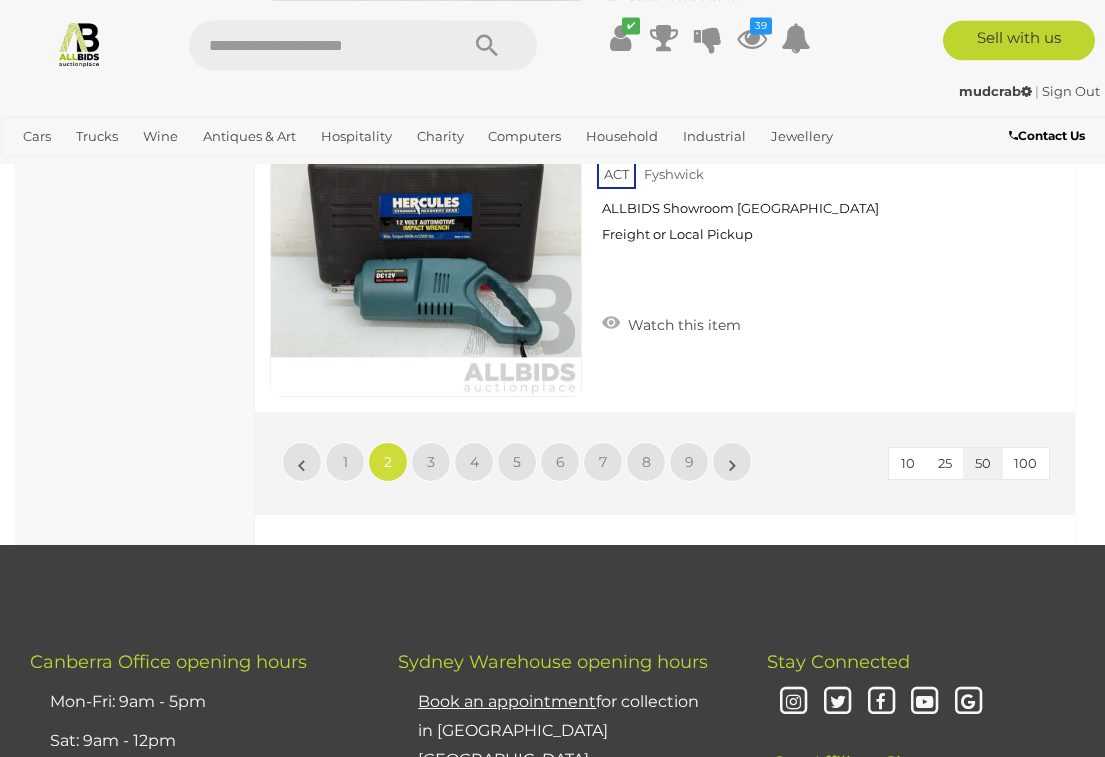 scroll, scrollTop: 17125, scrollLeft: 0, axis: vertical 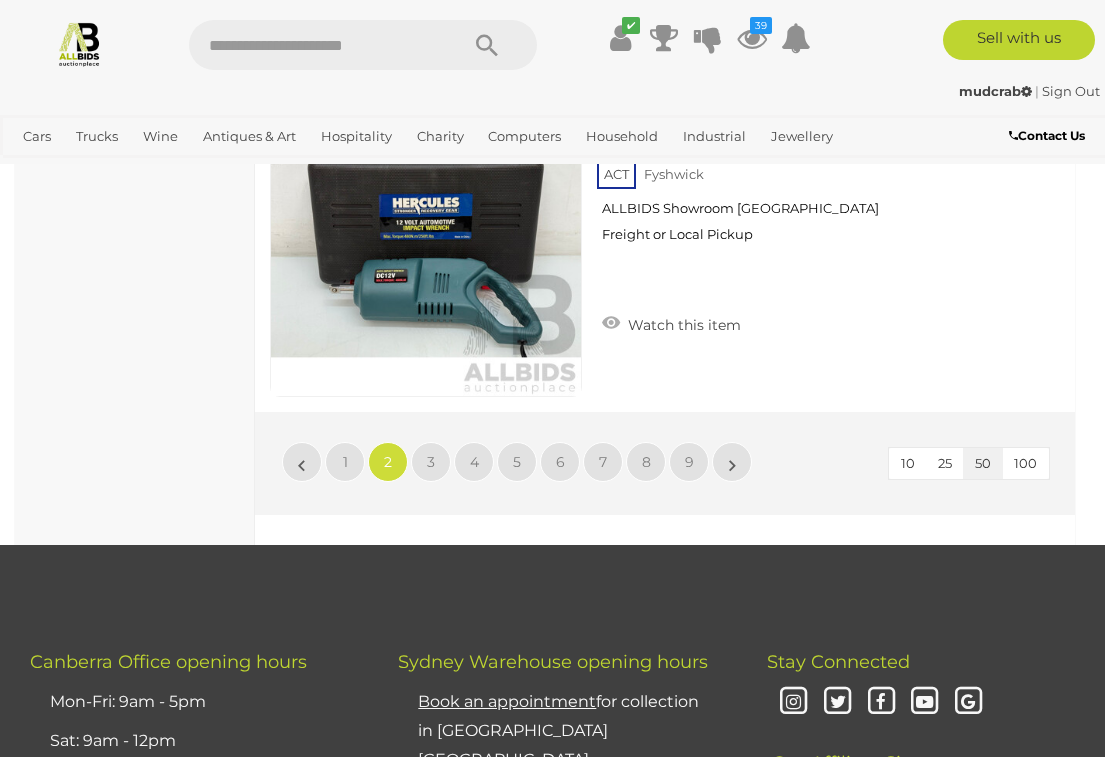 click on "3" at bounding box center (431, 462) 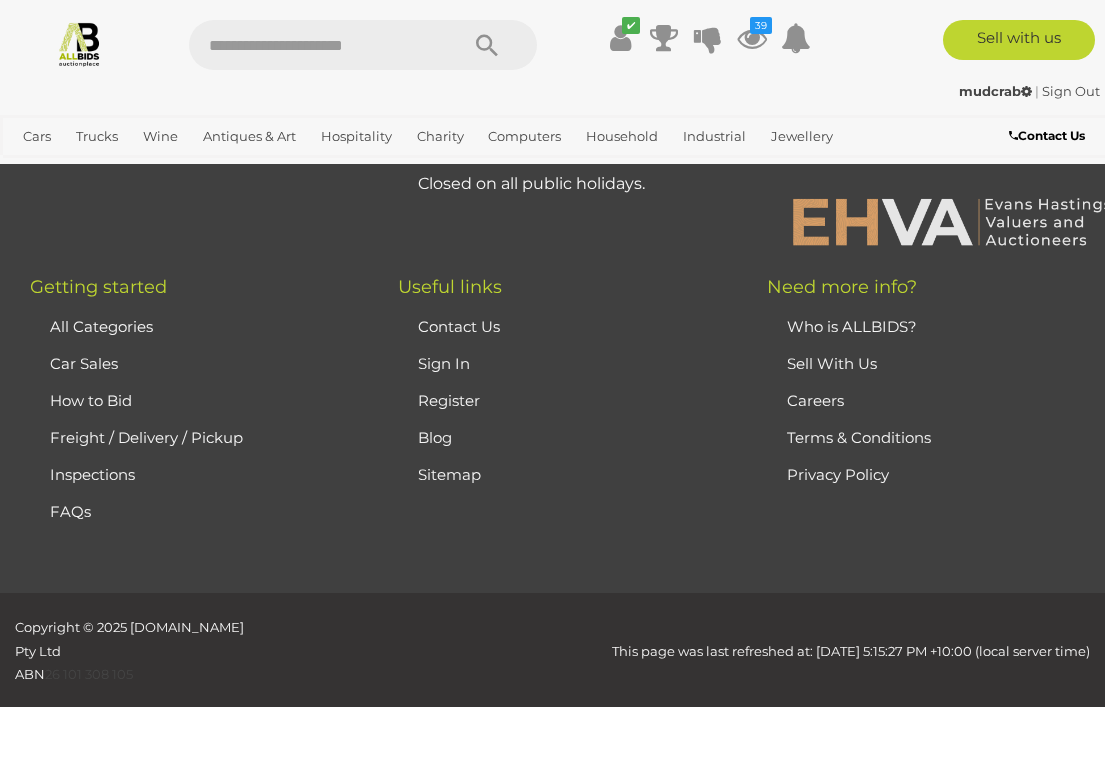 scroll, scrollTop: 0, scrollLeft: 0, axis: both 